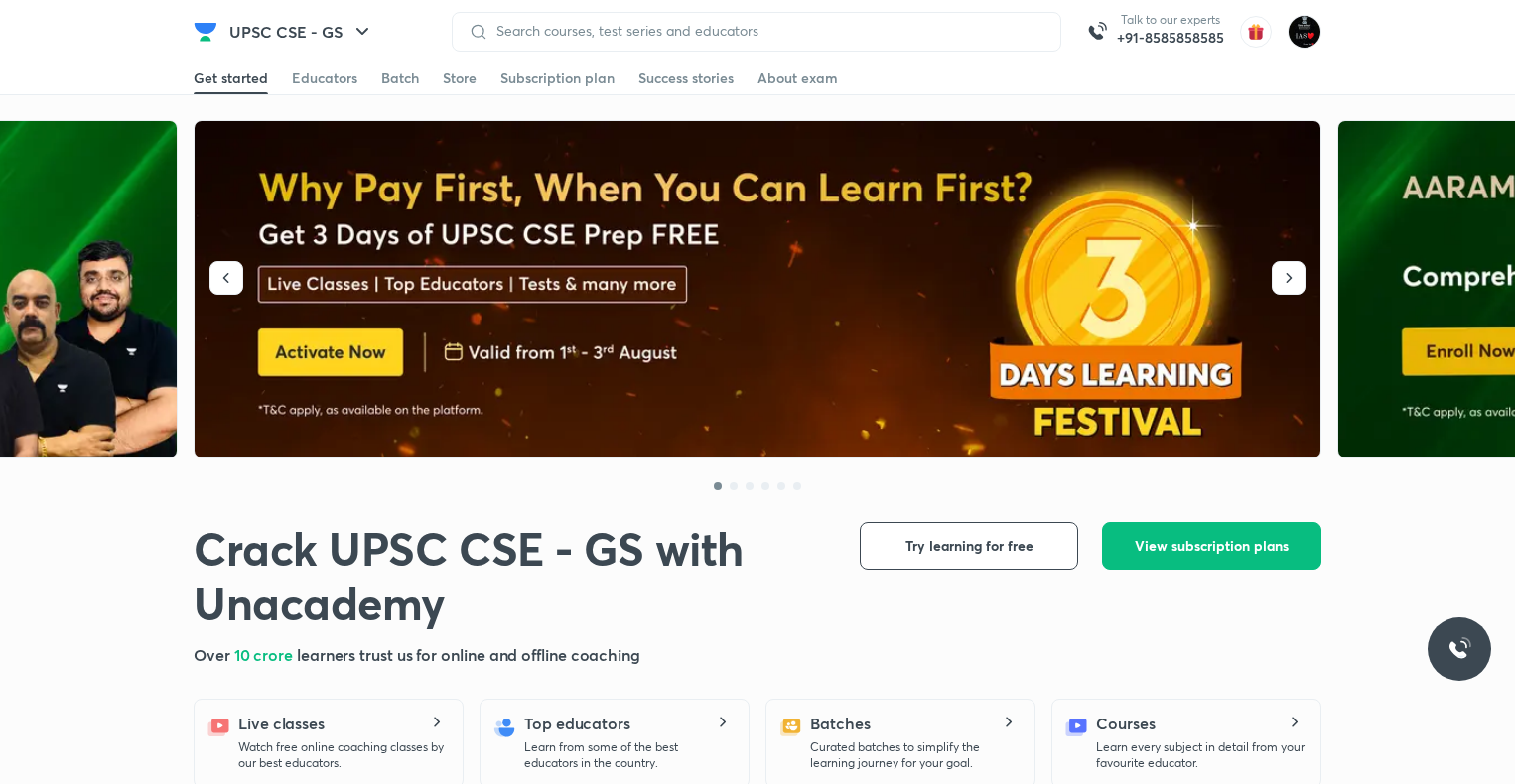 scroll, scrollTop: 0, scrollLeft: 0, axis: both 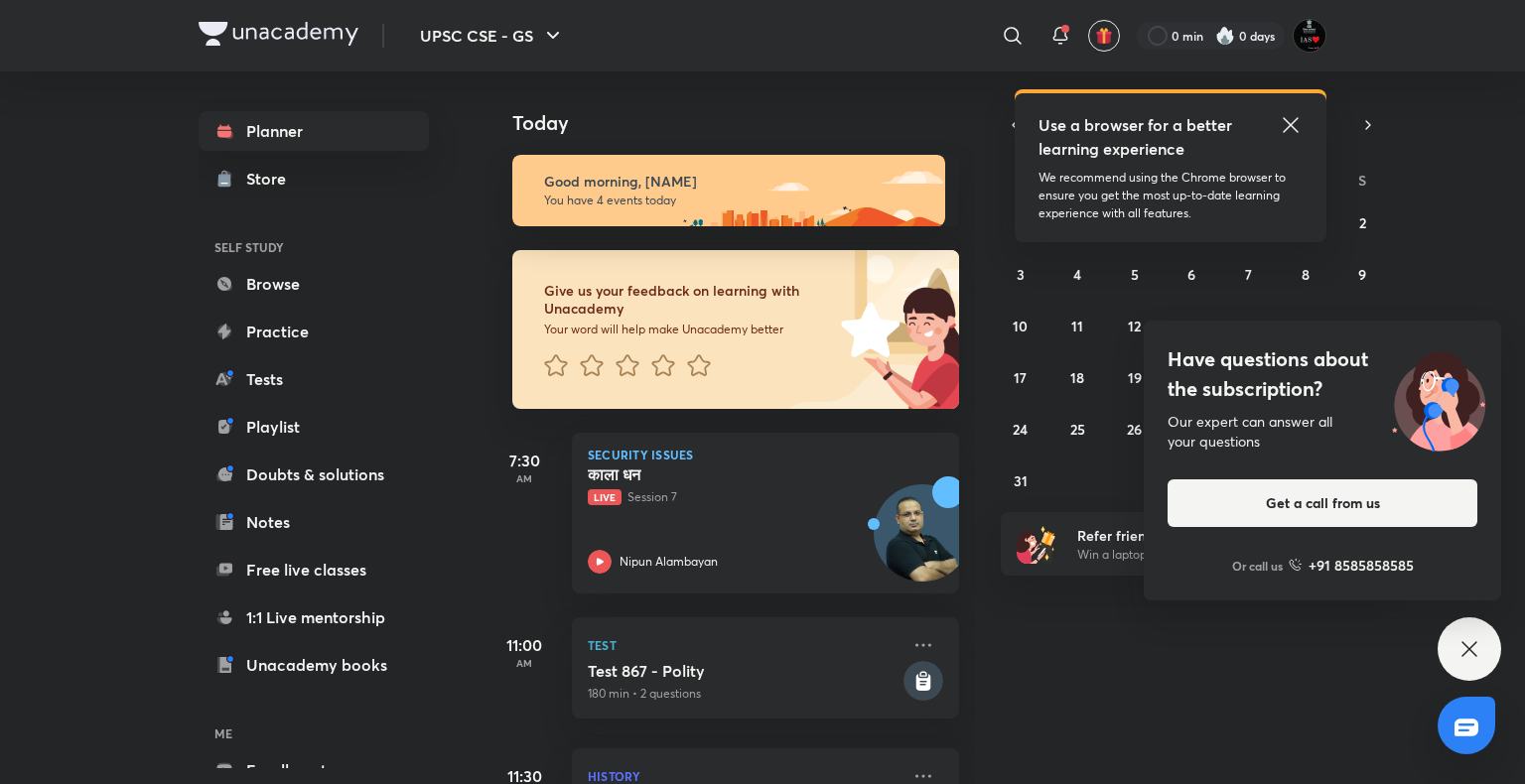 click on "Have questions about the subscription? Our expert can answer all your questions Get a call from us Or call us +91 8585858585" at bounding box center [1469, 649] 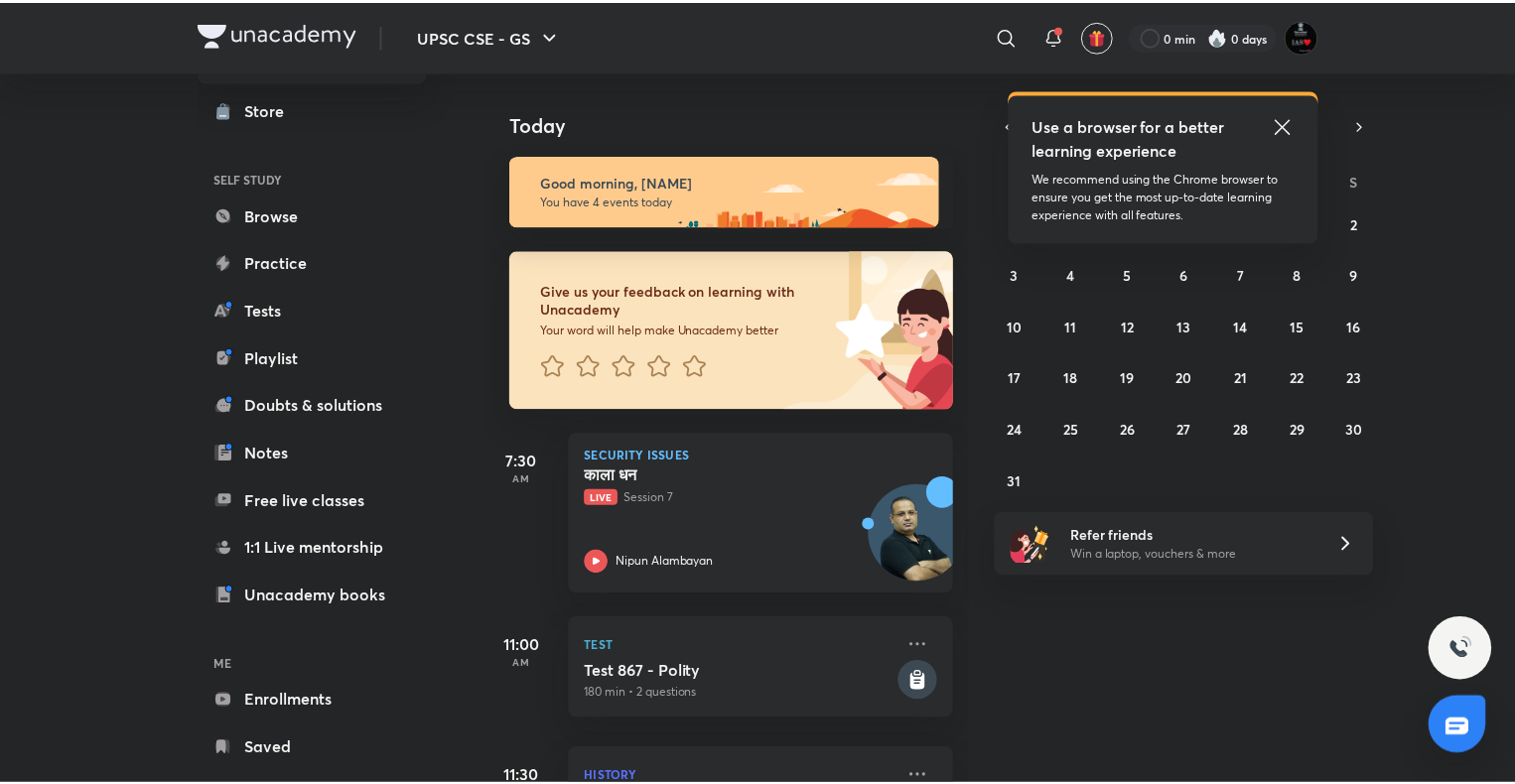 scroll, scrollTop: 108, scrollLeft: 0, axis: vertical 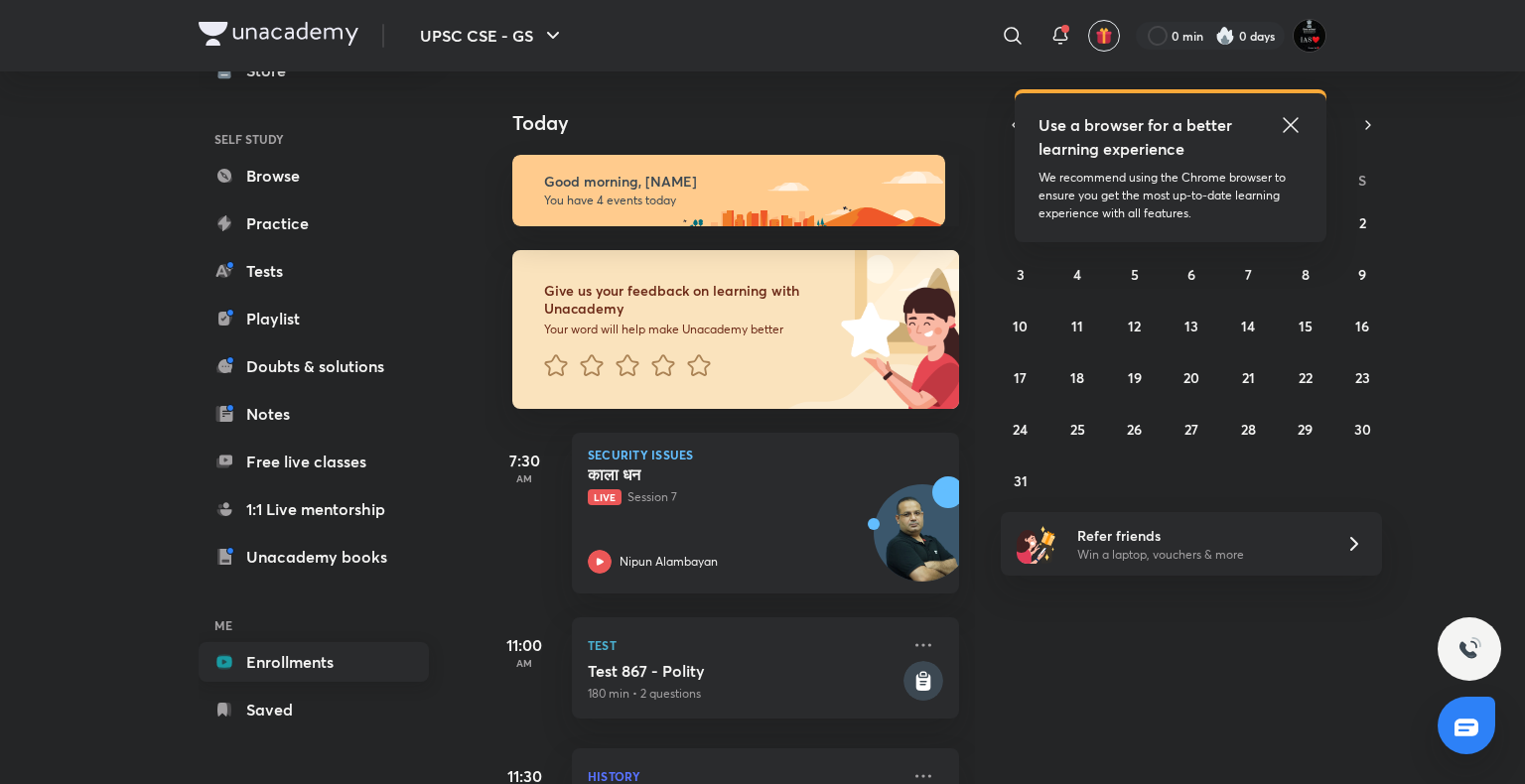 click on "Enrollments" at bounding box center [314, 662] 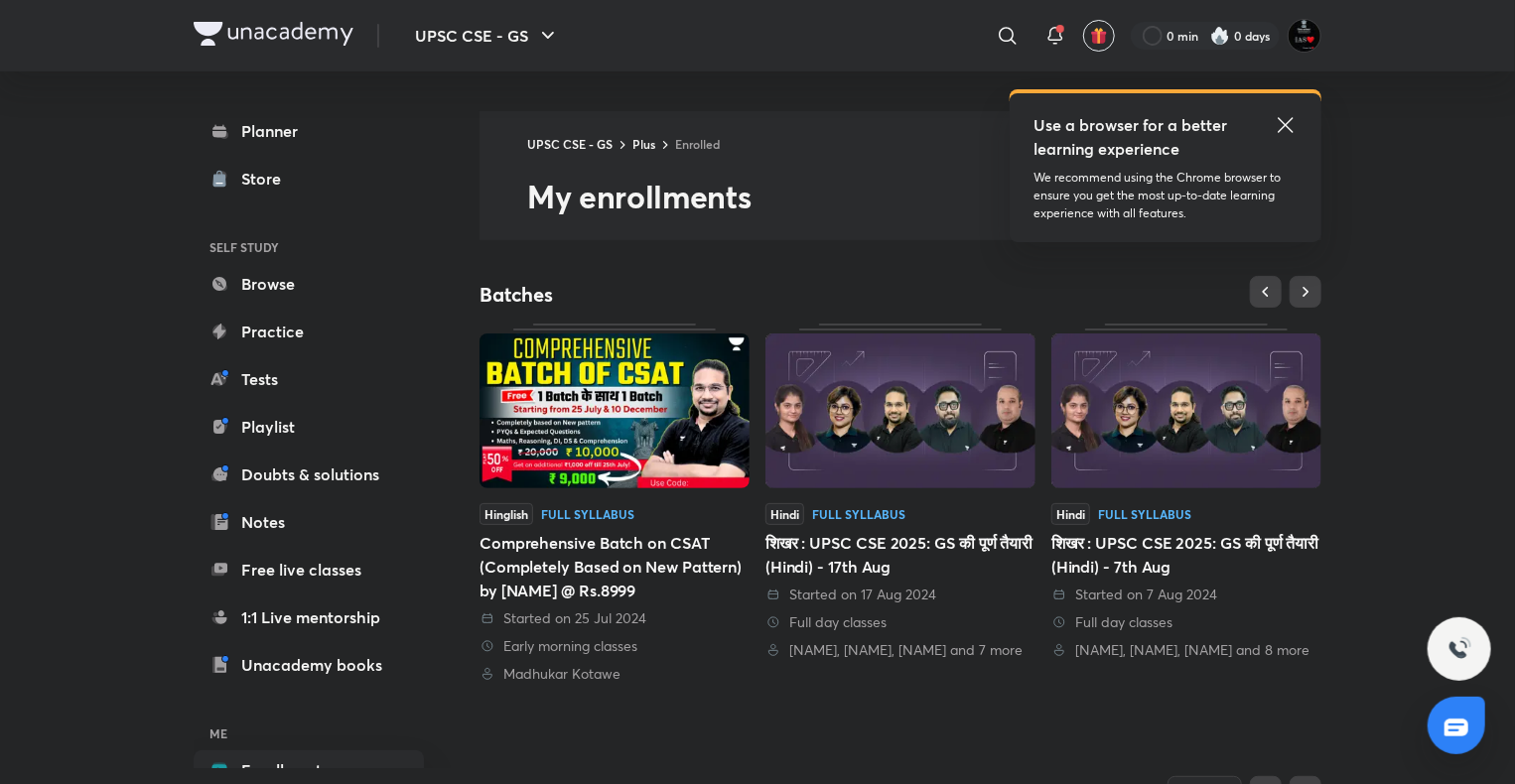 click 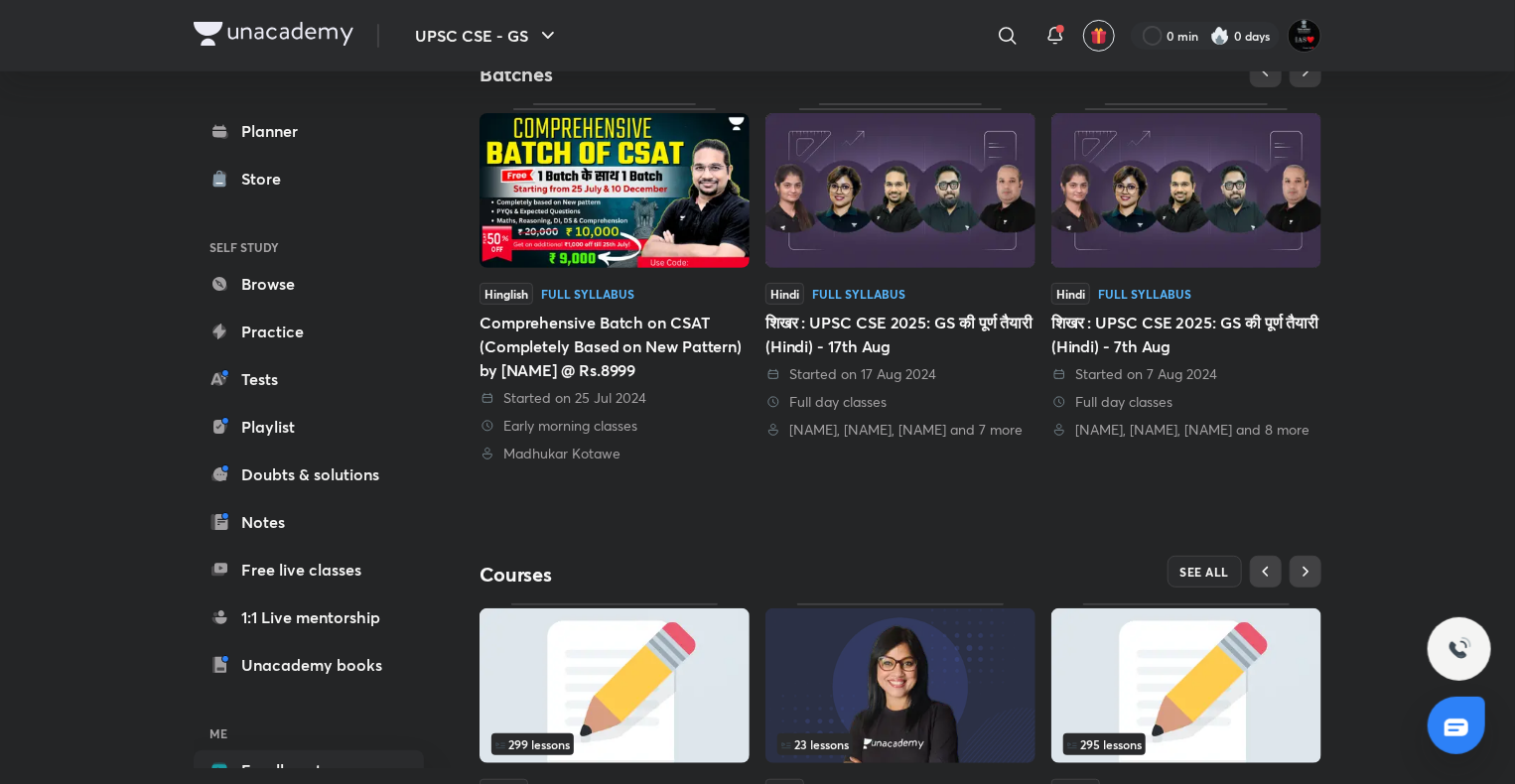 scroll, scrollTop: 382, scrollLeft: 0, axis: vertical 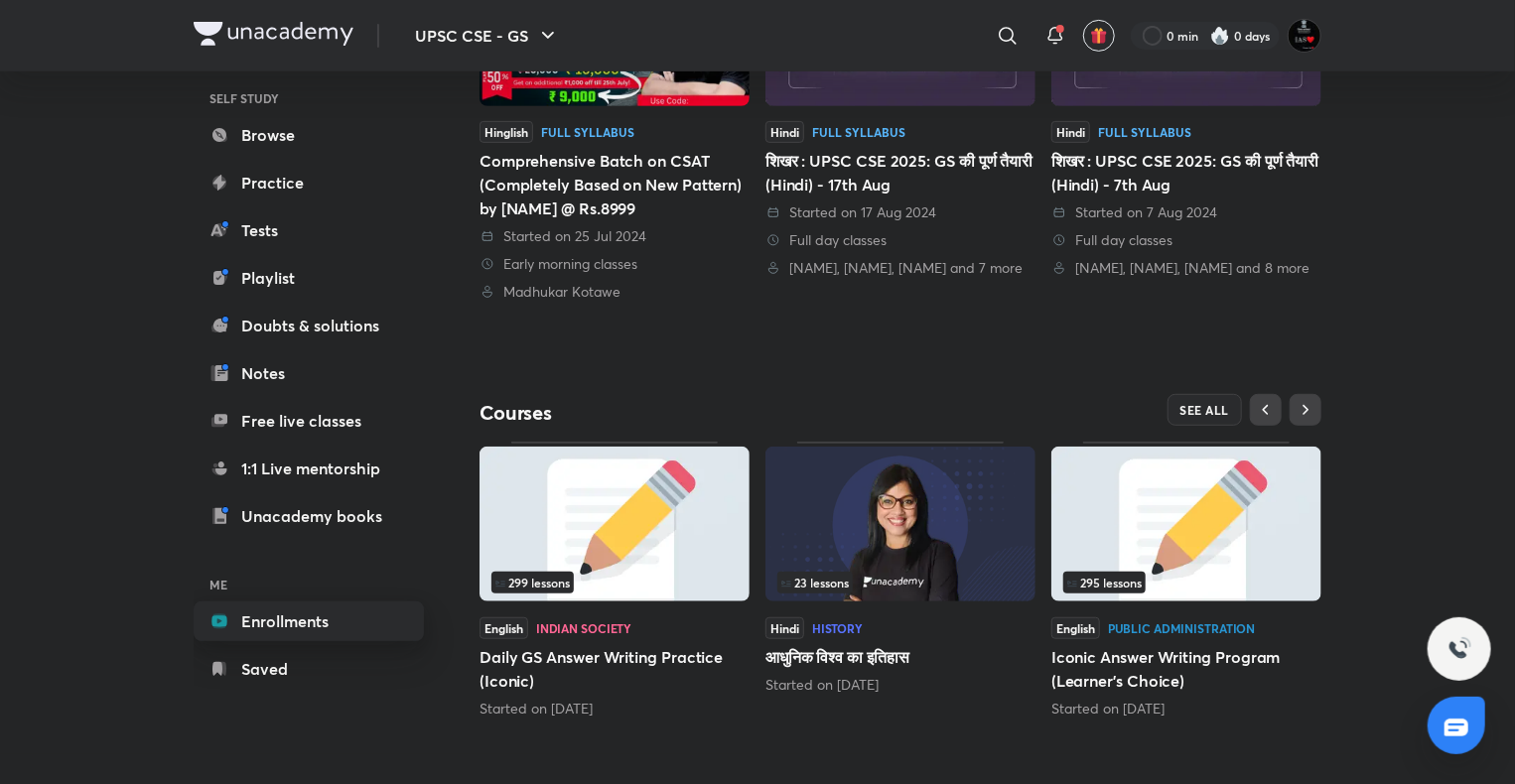 click on "Enrollments" at bounding box center (309, 621) 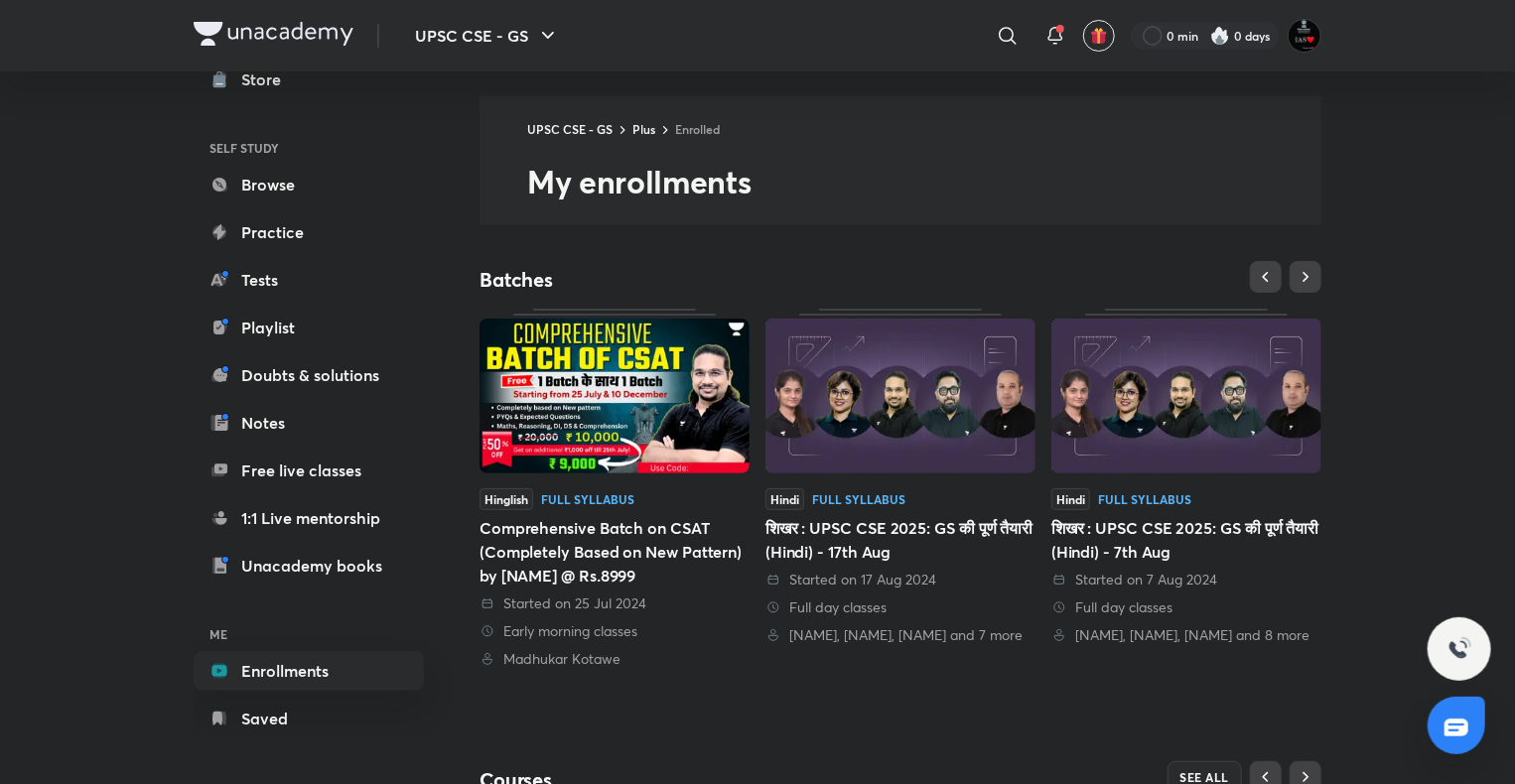 scroll, scrollTop: 382, scrollLeft: 0, axis: vertical 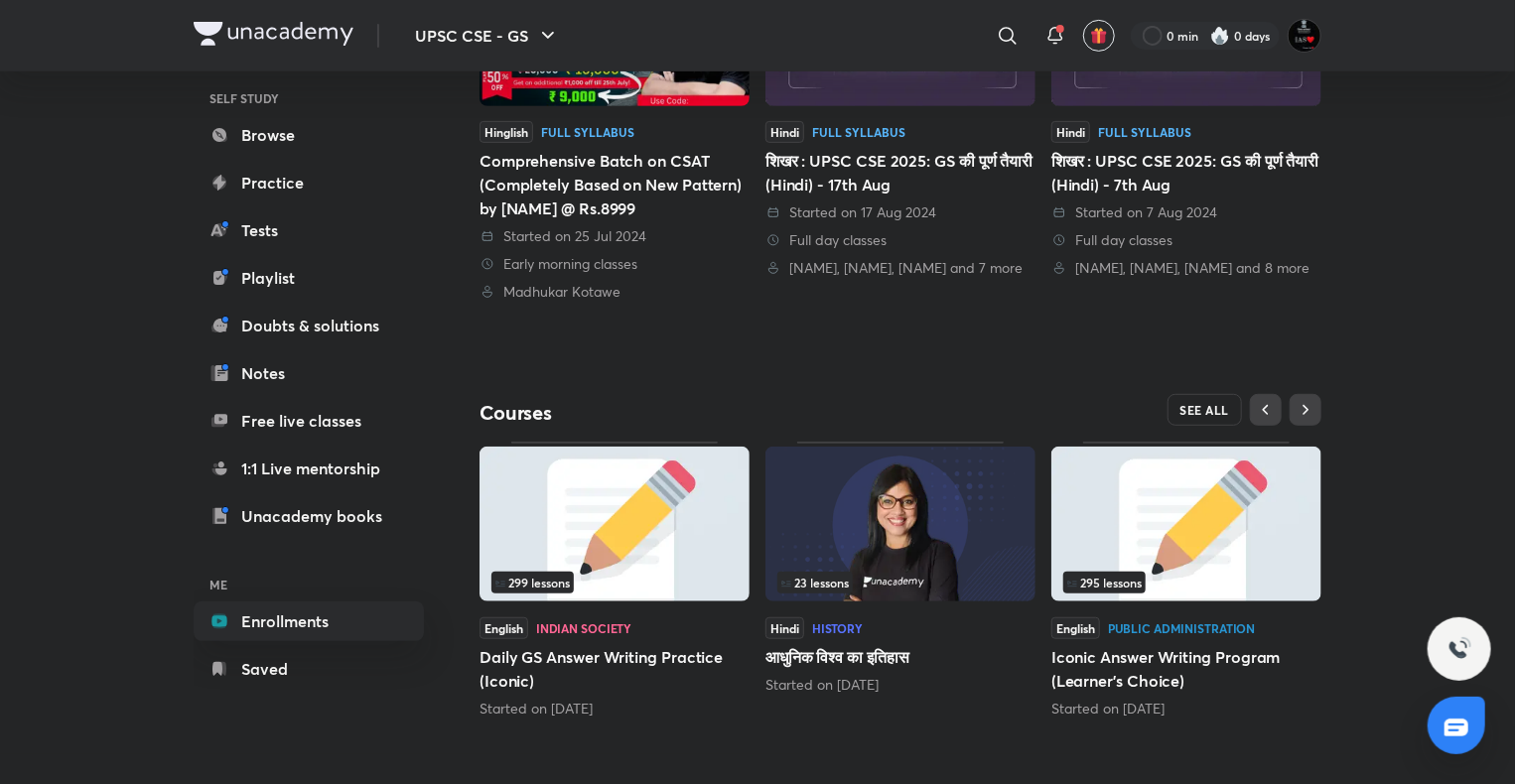 click on "SEE ALL" at bounding box center (1205, 410) 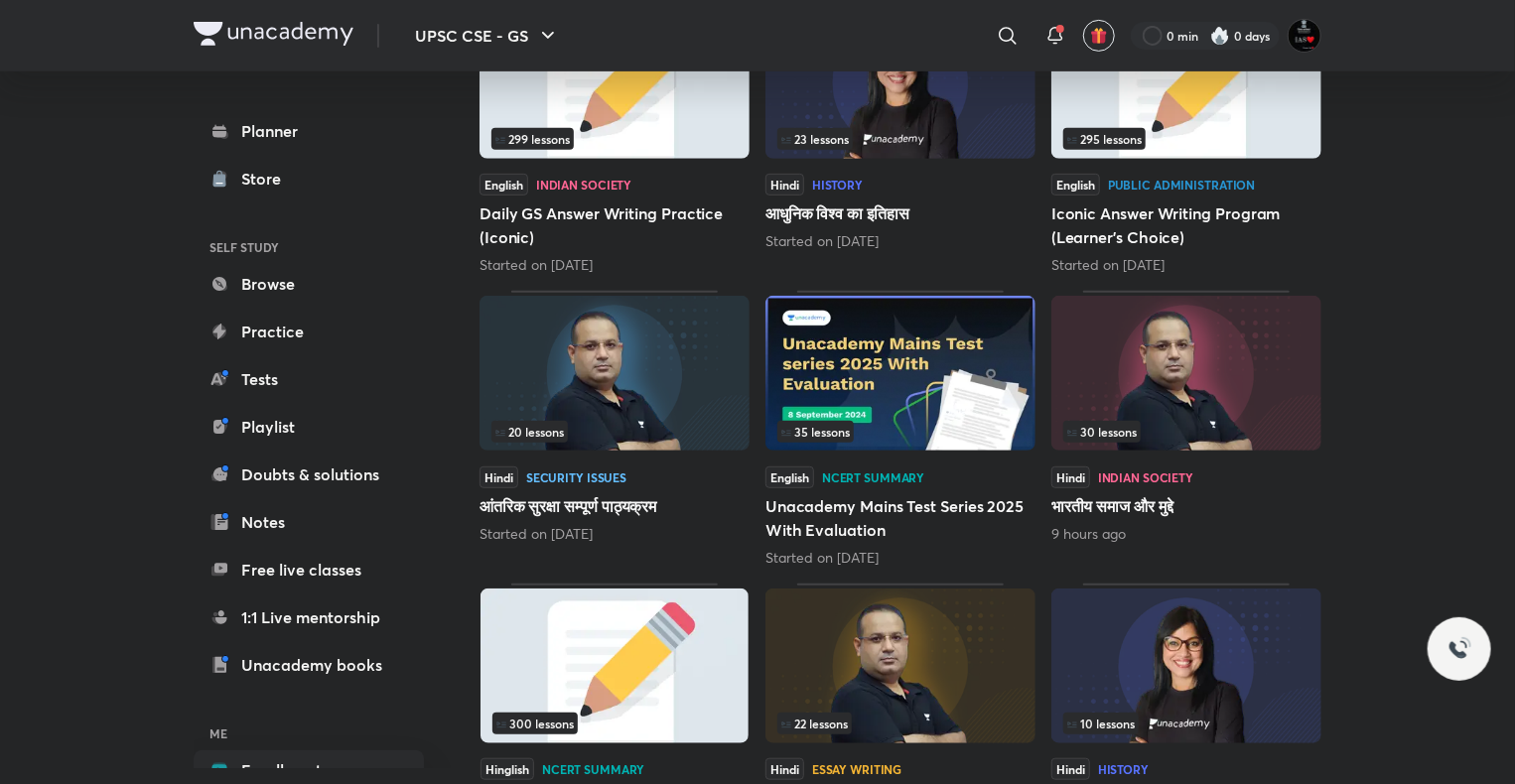 scroll, scrollTop: 0, scrollLeft: 0, axis: both 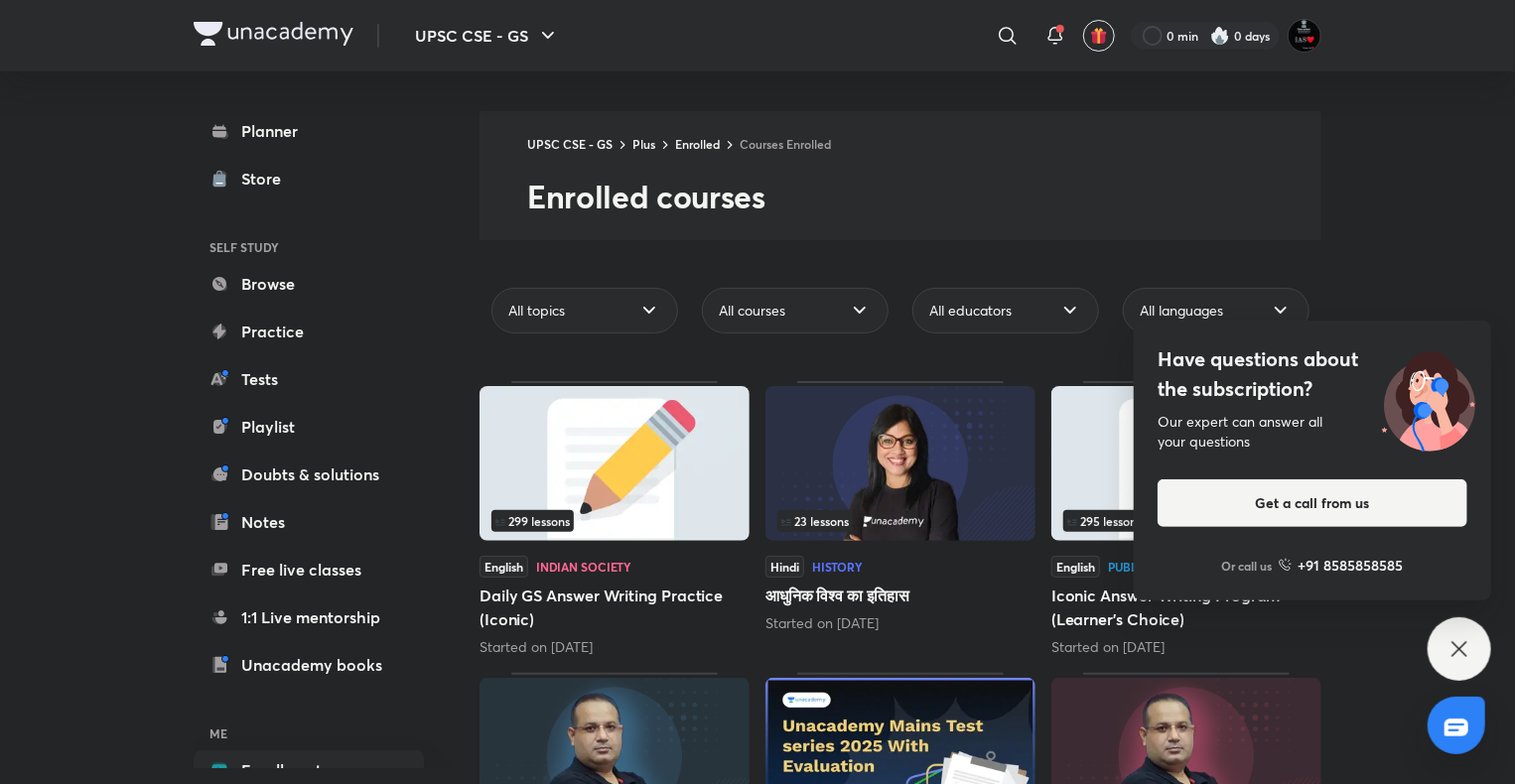 click on "Have questions about the subscription? Our expert can answer all your questions Get a call from us Or call us +91 8585858585" at bounding box center (1459, 649) 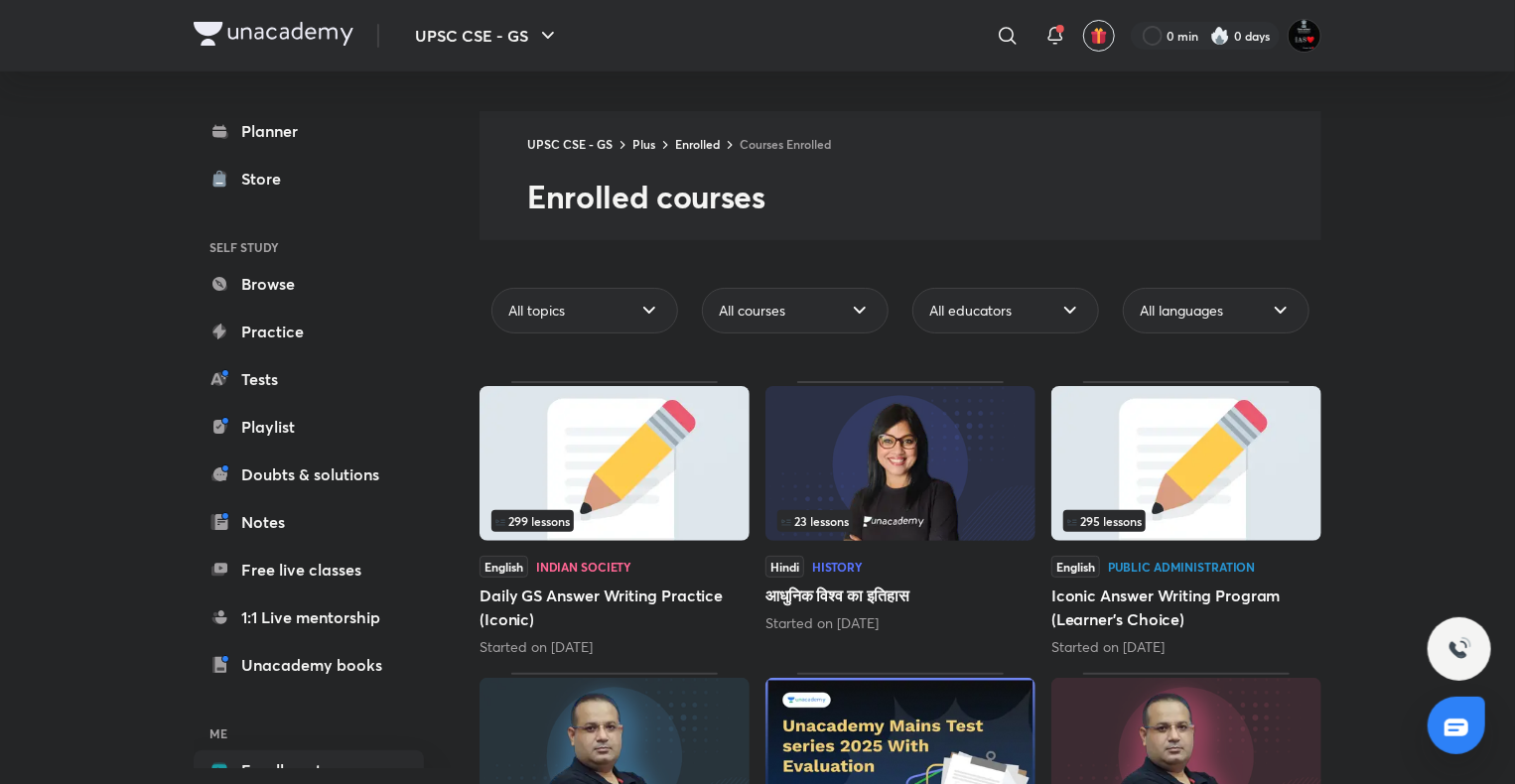 click at bounding box center (1459, 649) 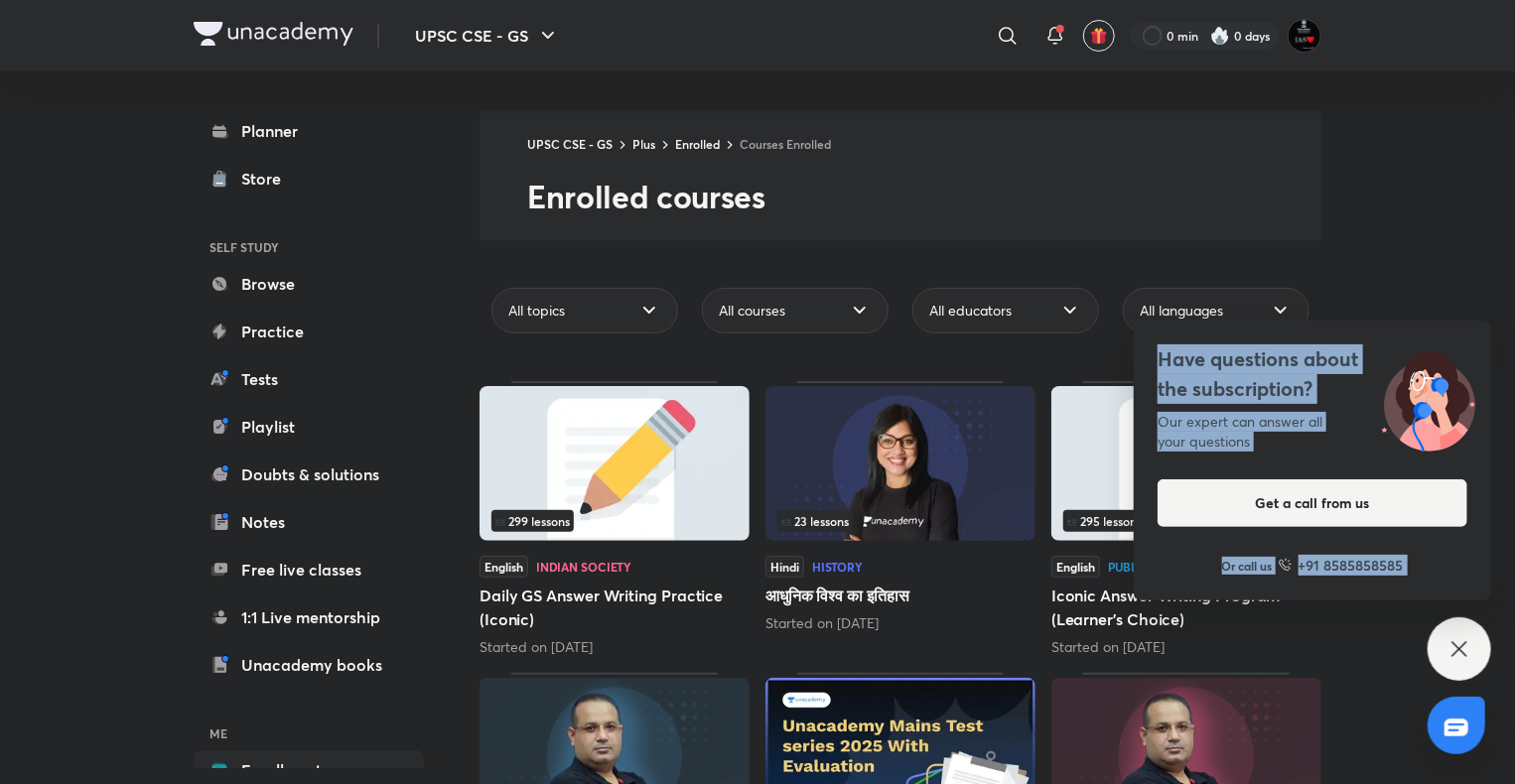click on "Have questions about the subscription? Our expert can answer all your questions Get a call from us Or call us +91 8585858585" at bounding box center [1459, 649] 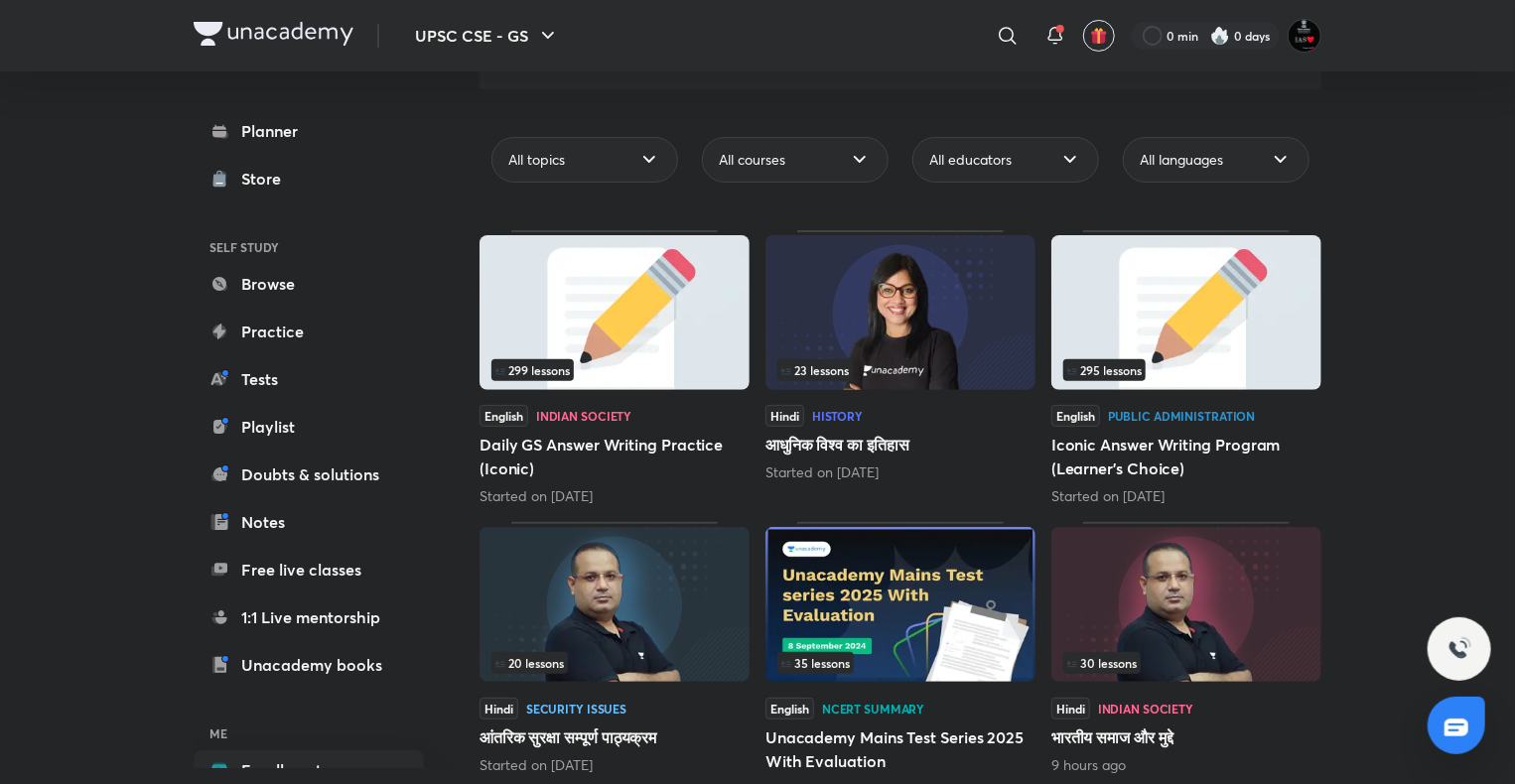 scroll, scrollTop: 0, scrollLeft: 0, axis: both 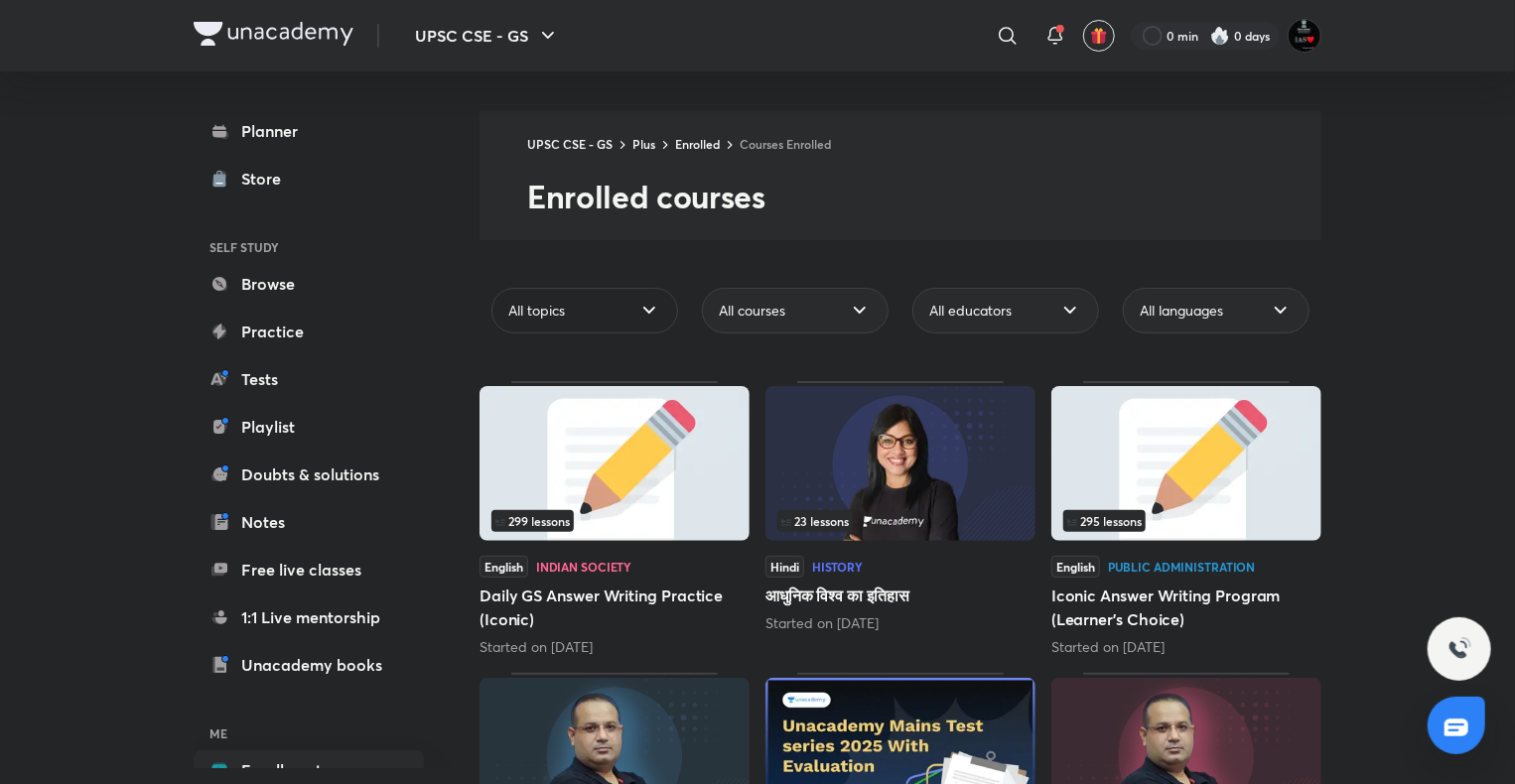 click 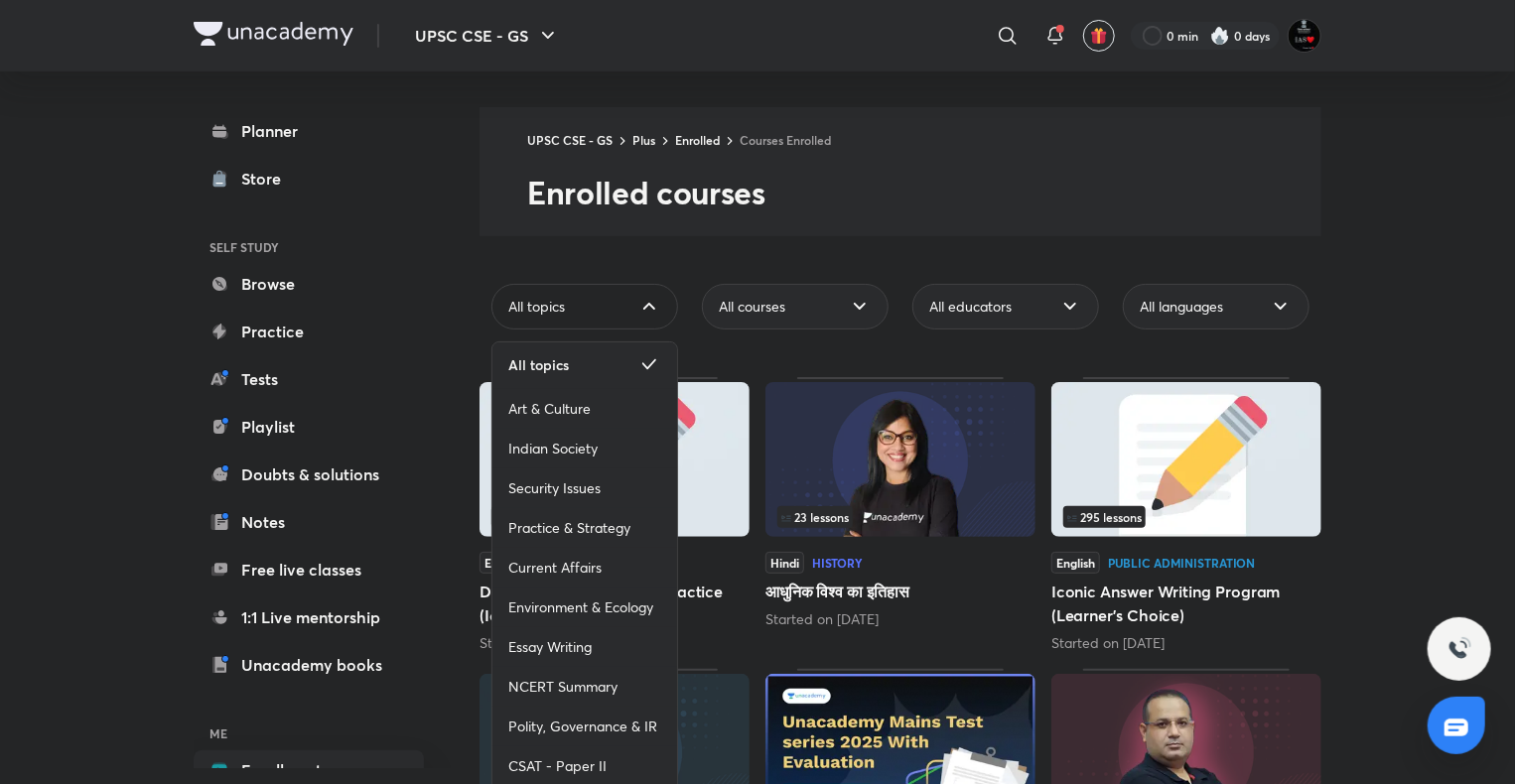 scroll, scrollTop: 0, scrollLeft: 0, axis: both 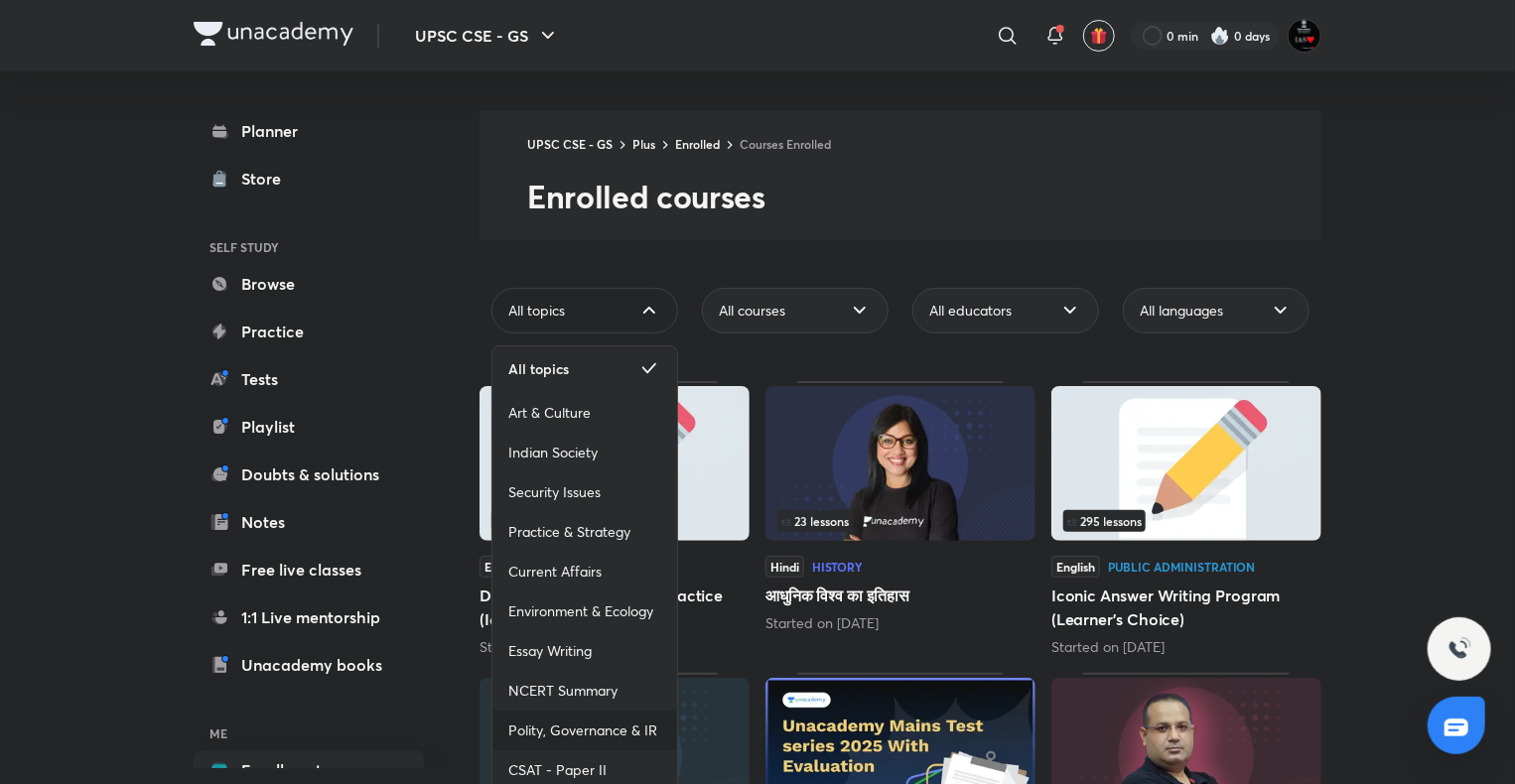 click on "Polity, Governance & IR" at bounding box center (583, 730) 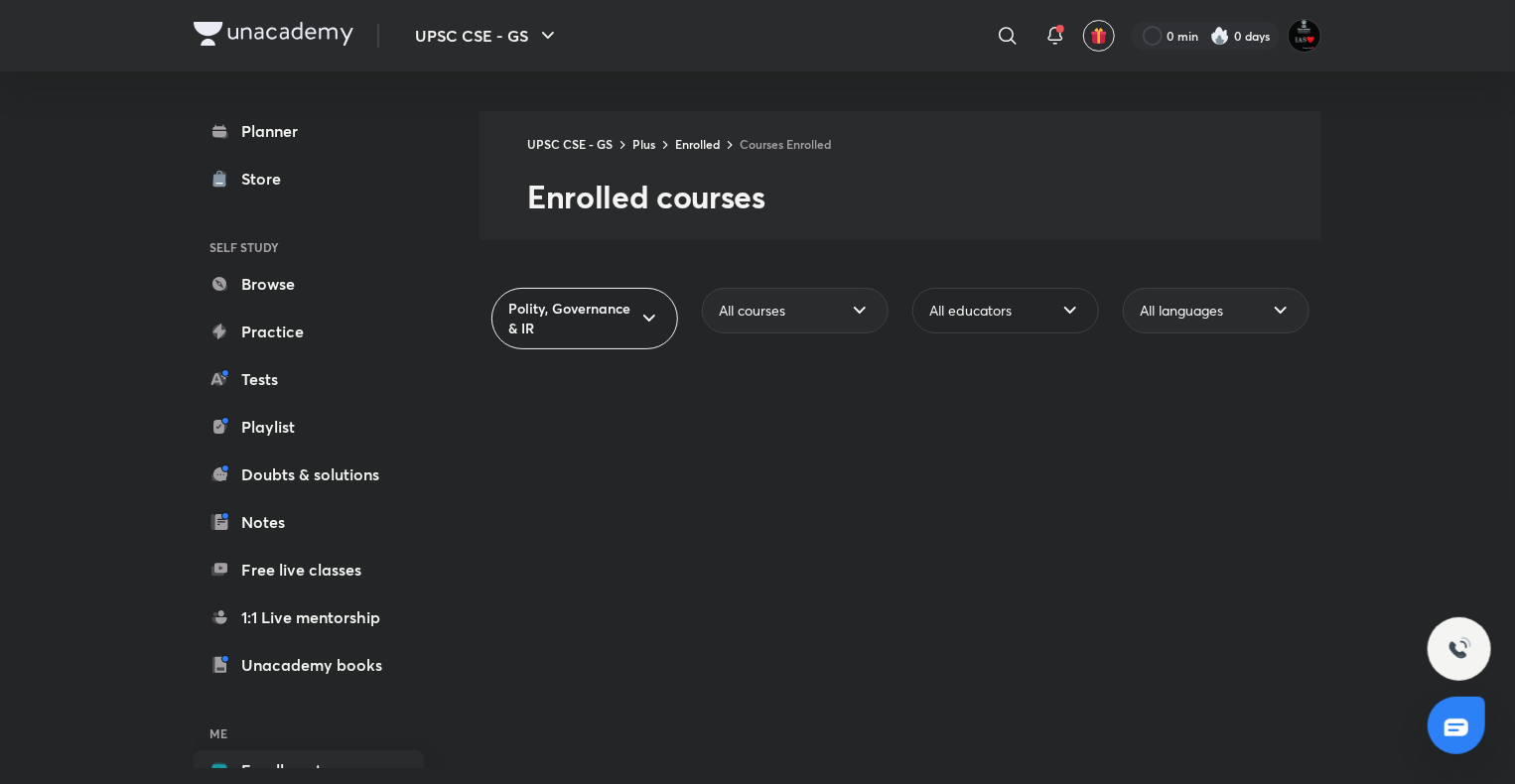 click 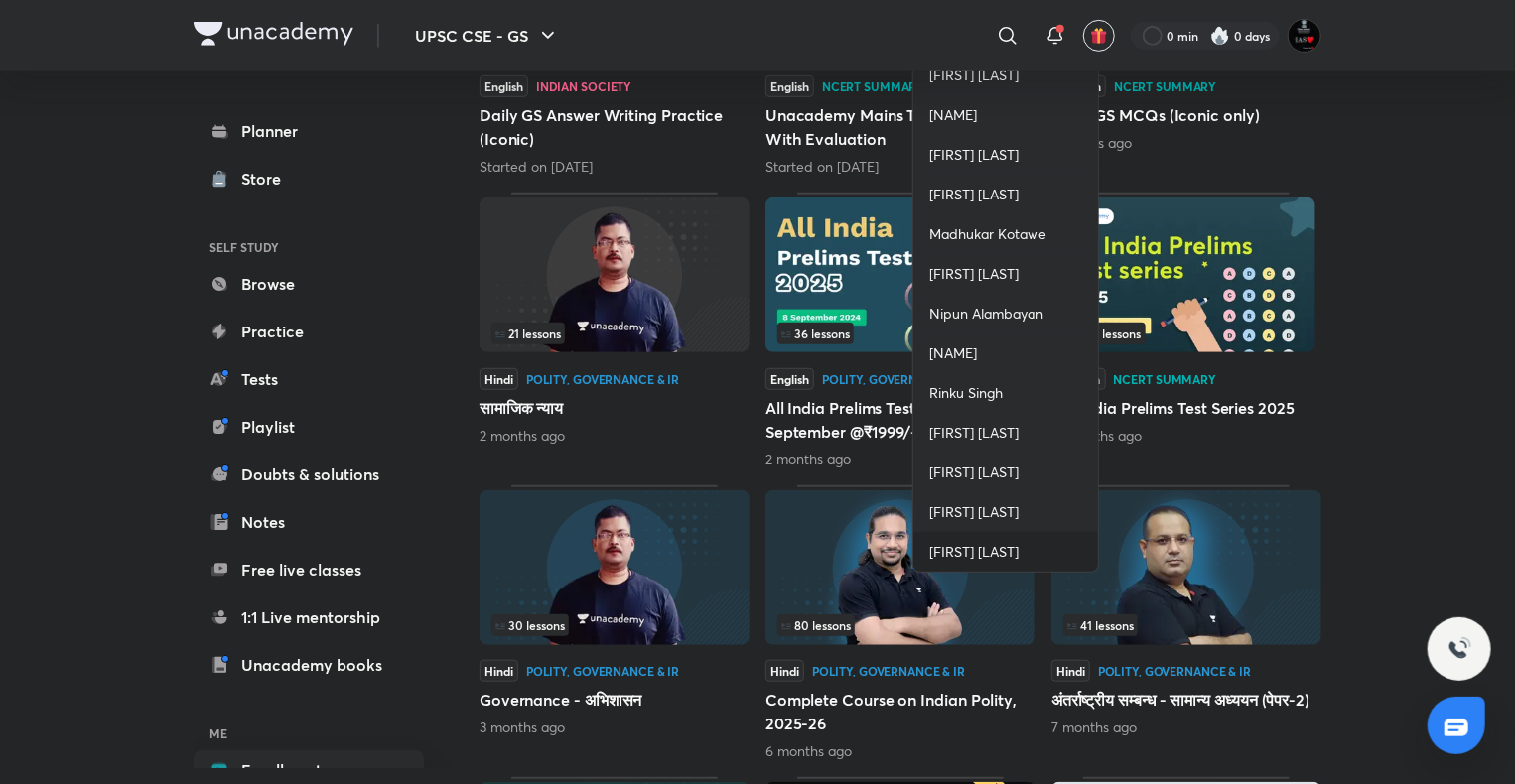 click on "[FIRST] [LAST]" at bounding box center (974, 552) 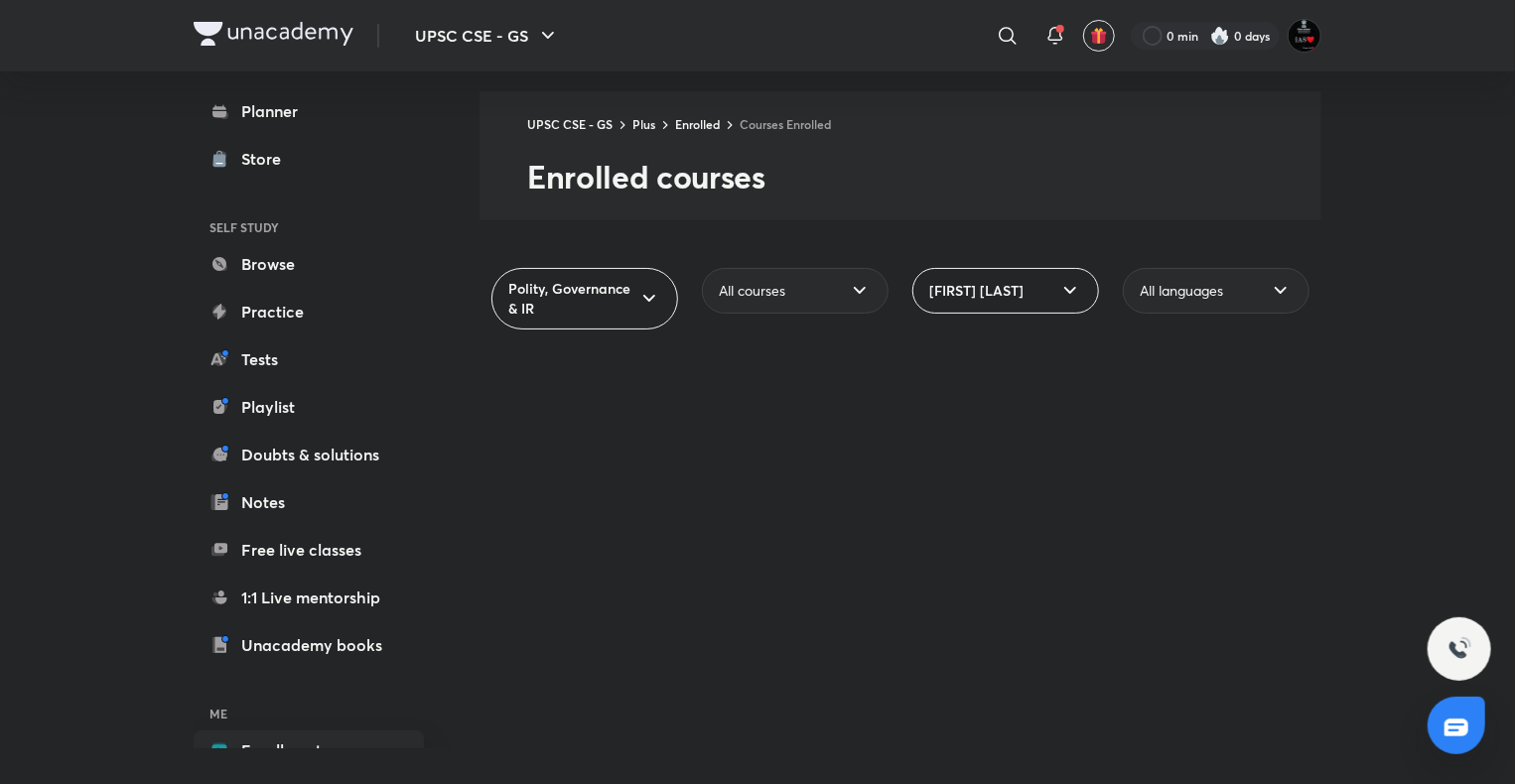 scroll, scrollTop: 20, scrollLeft: 0, axis: vertical 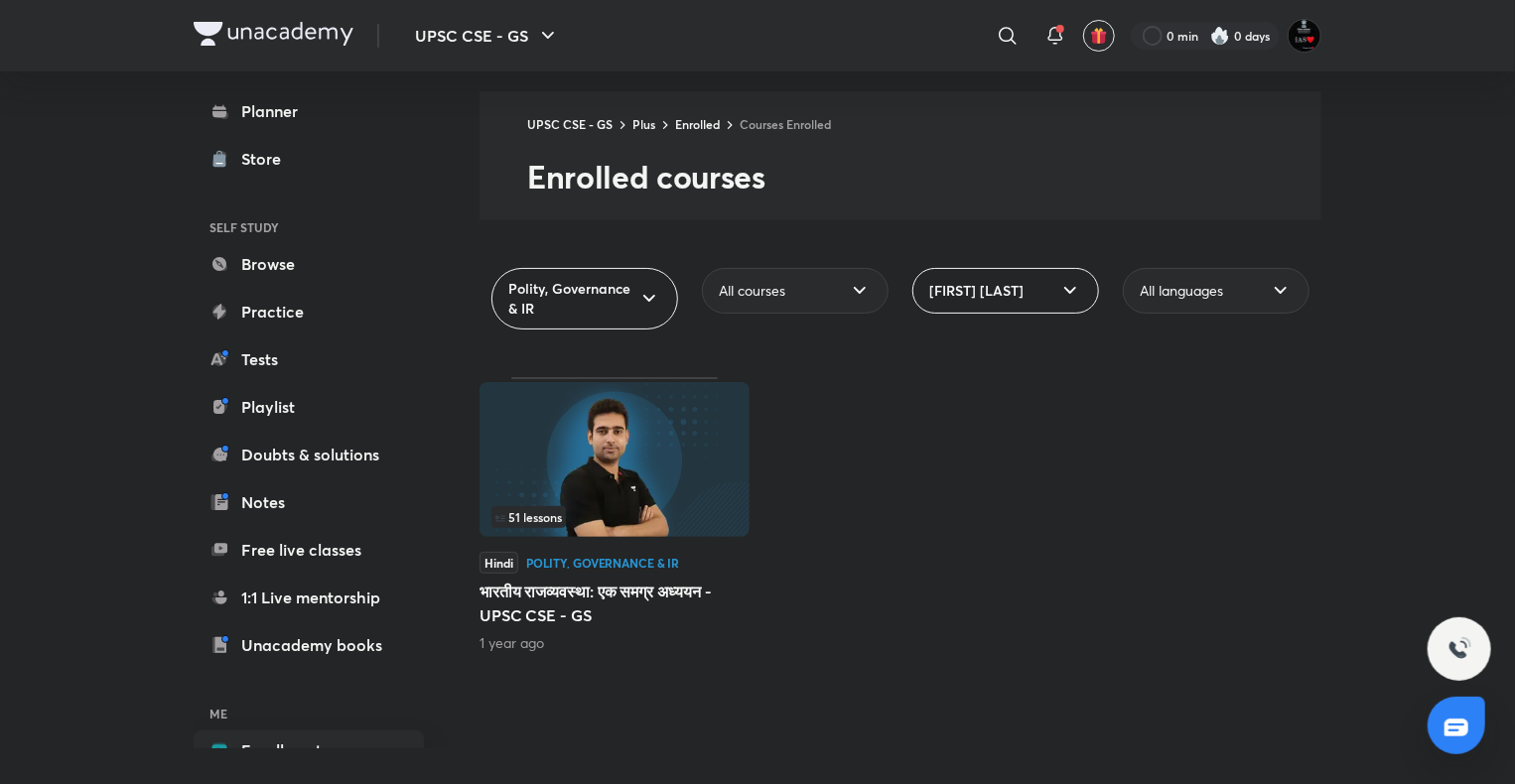 click at bounding box center [615, 459] 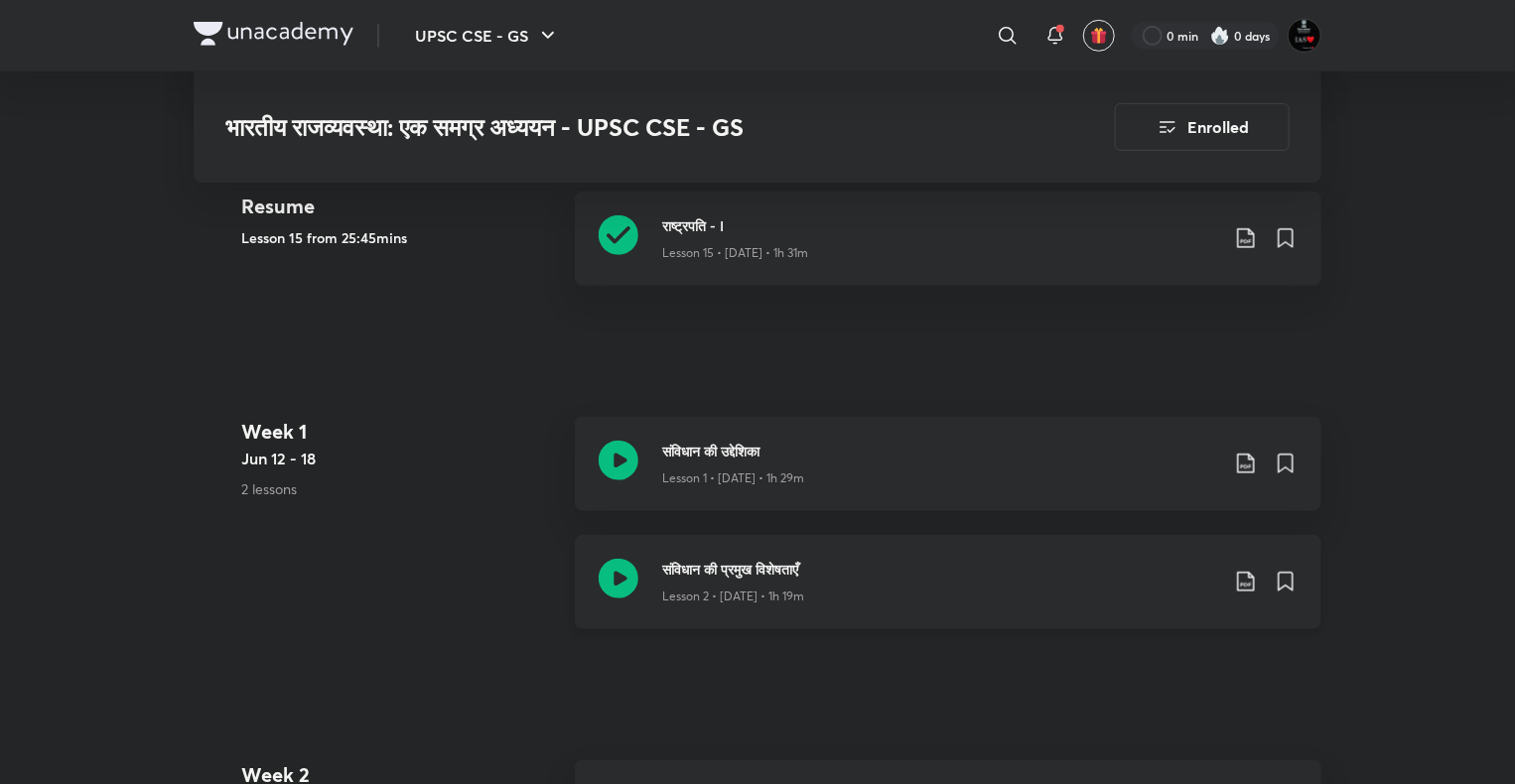 scroll, scrollTop: 595, scrollLeft: 0, axis: vertical 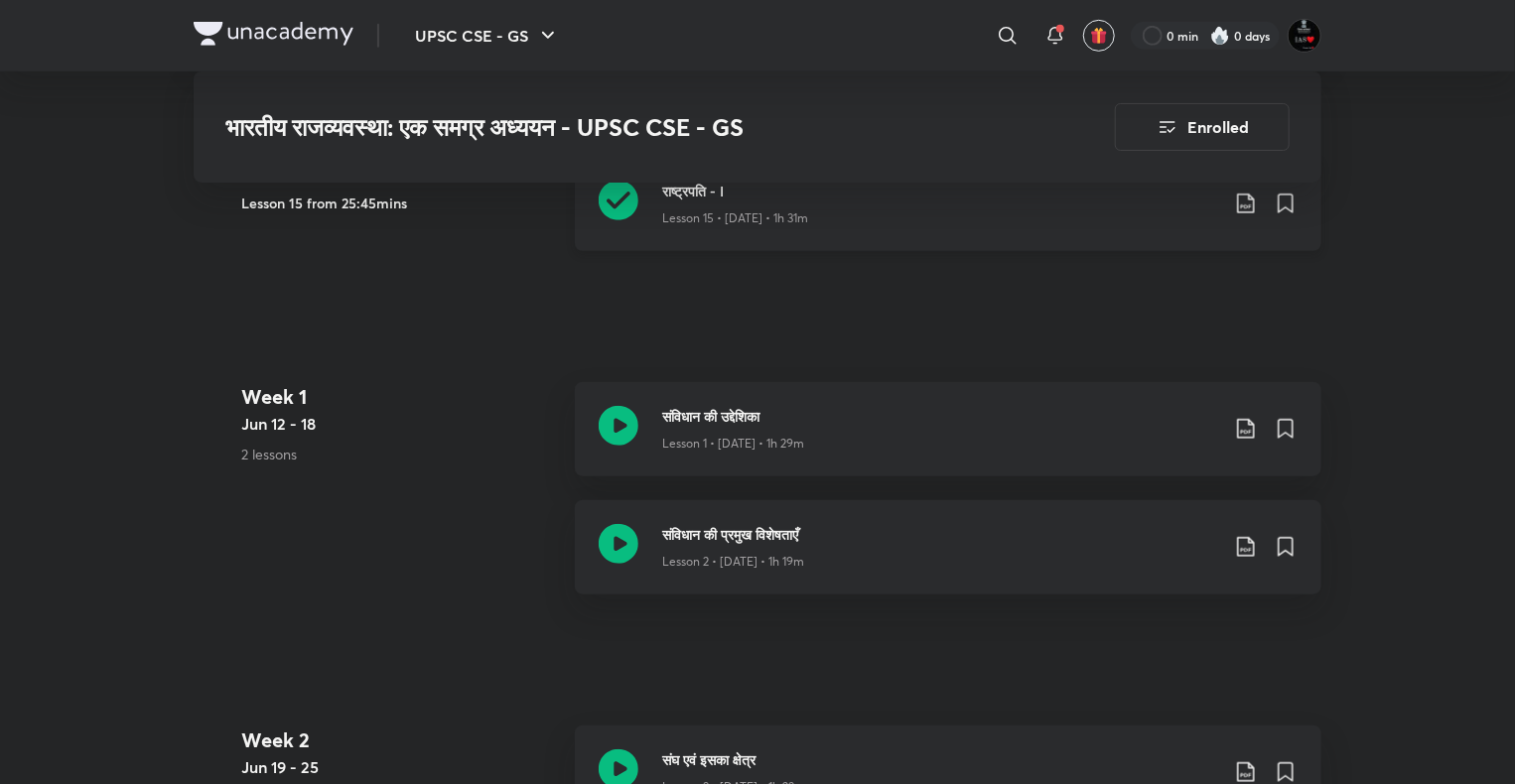 click 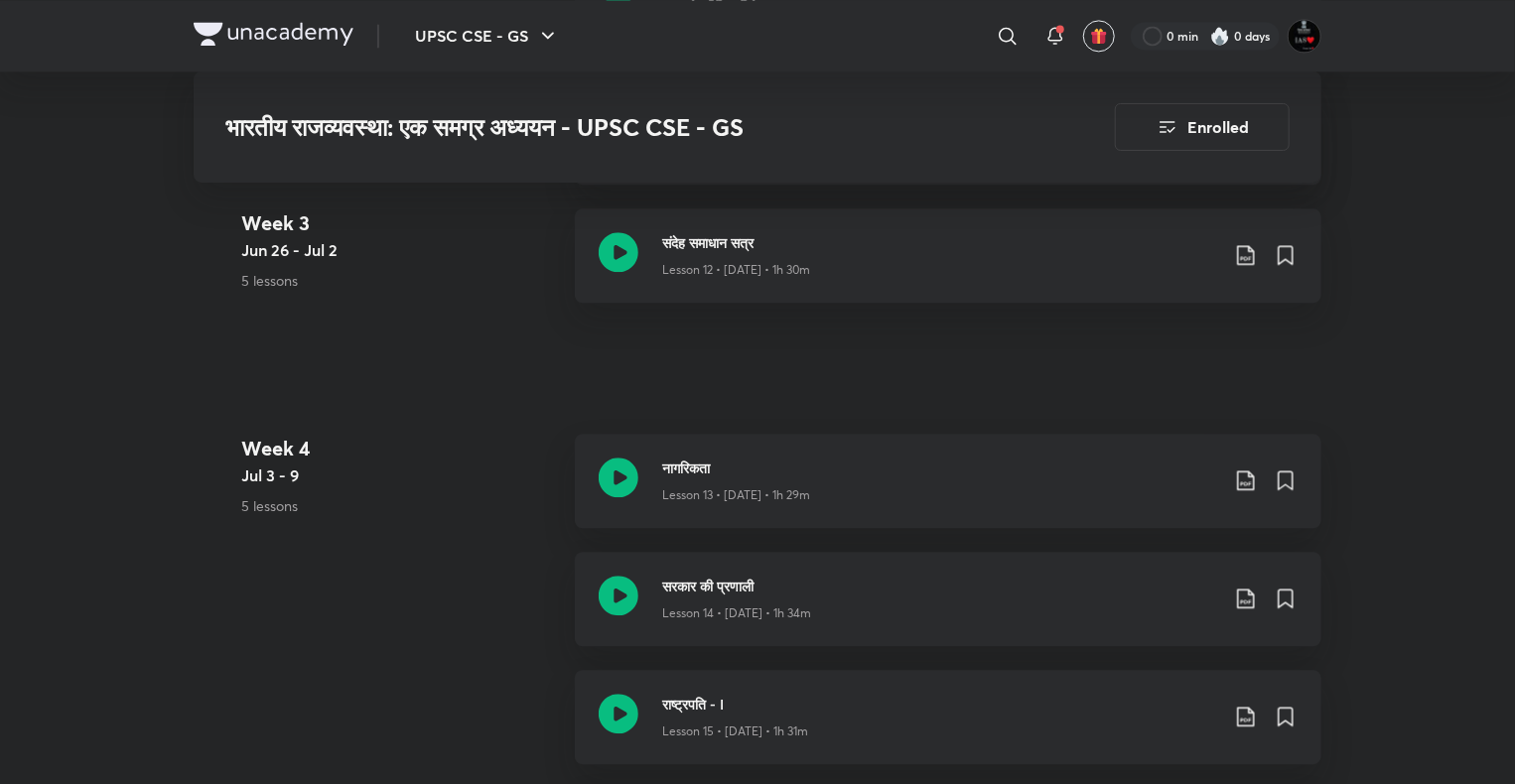 scroll, scrollTop: 2580, scrollLeft: 0, axis: vertical 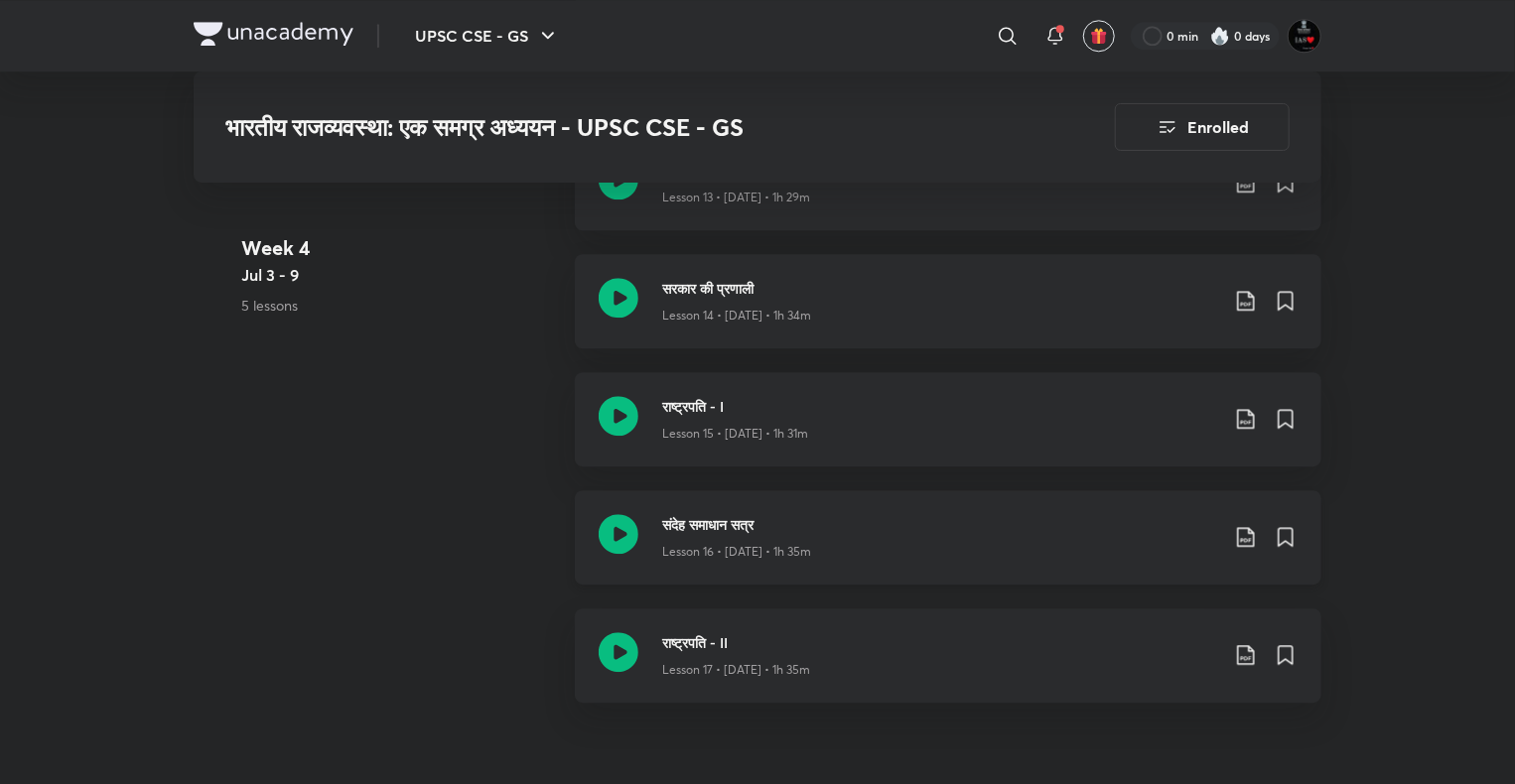 click 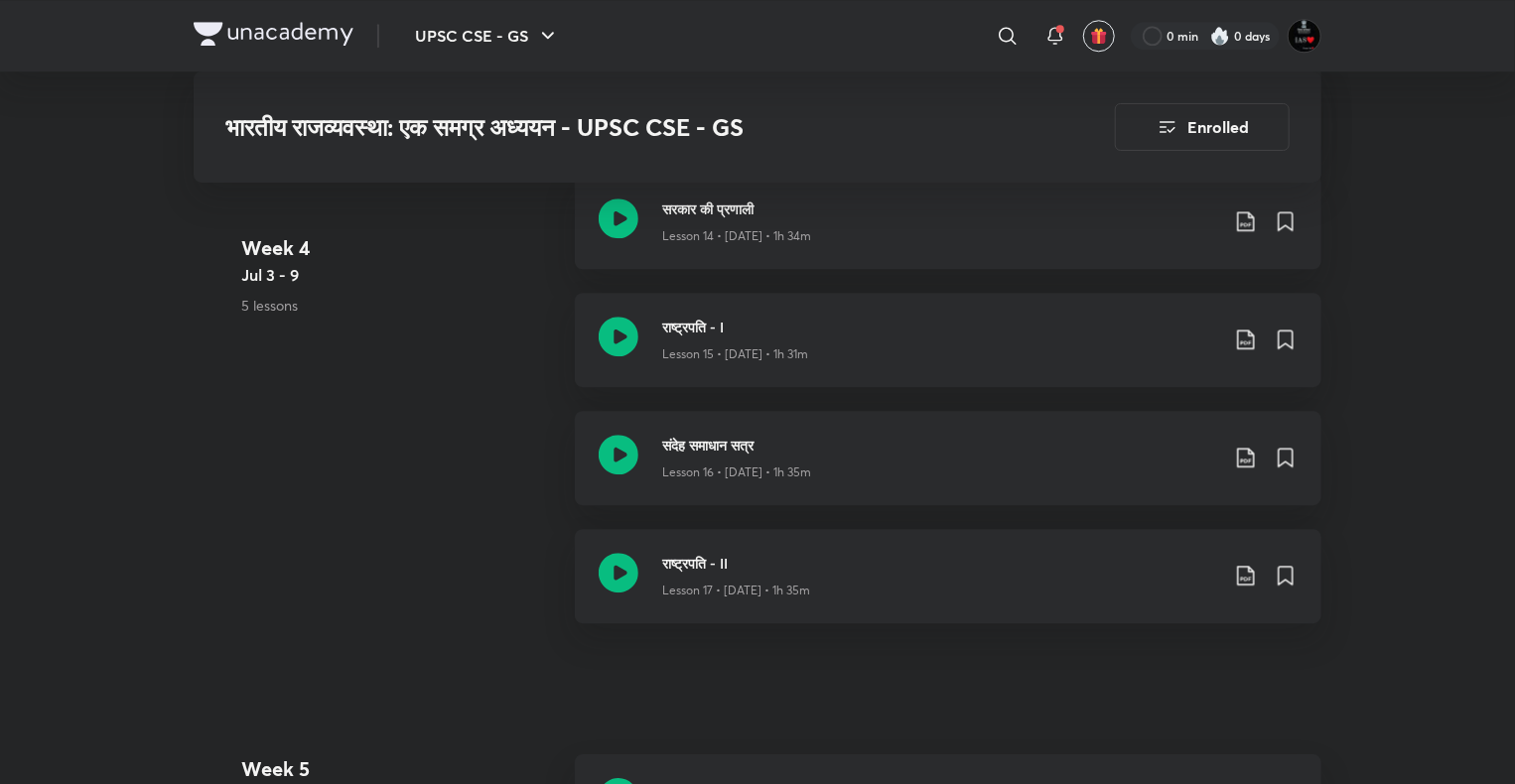 scroll, scrollTop: 2679, scrollLeft: 0, axis: vertical 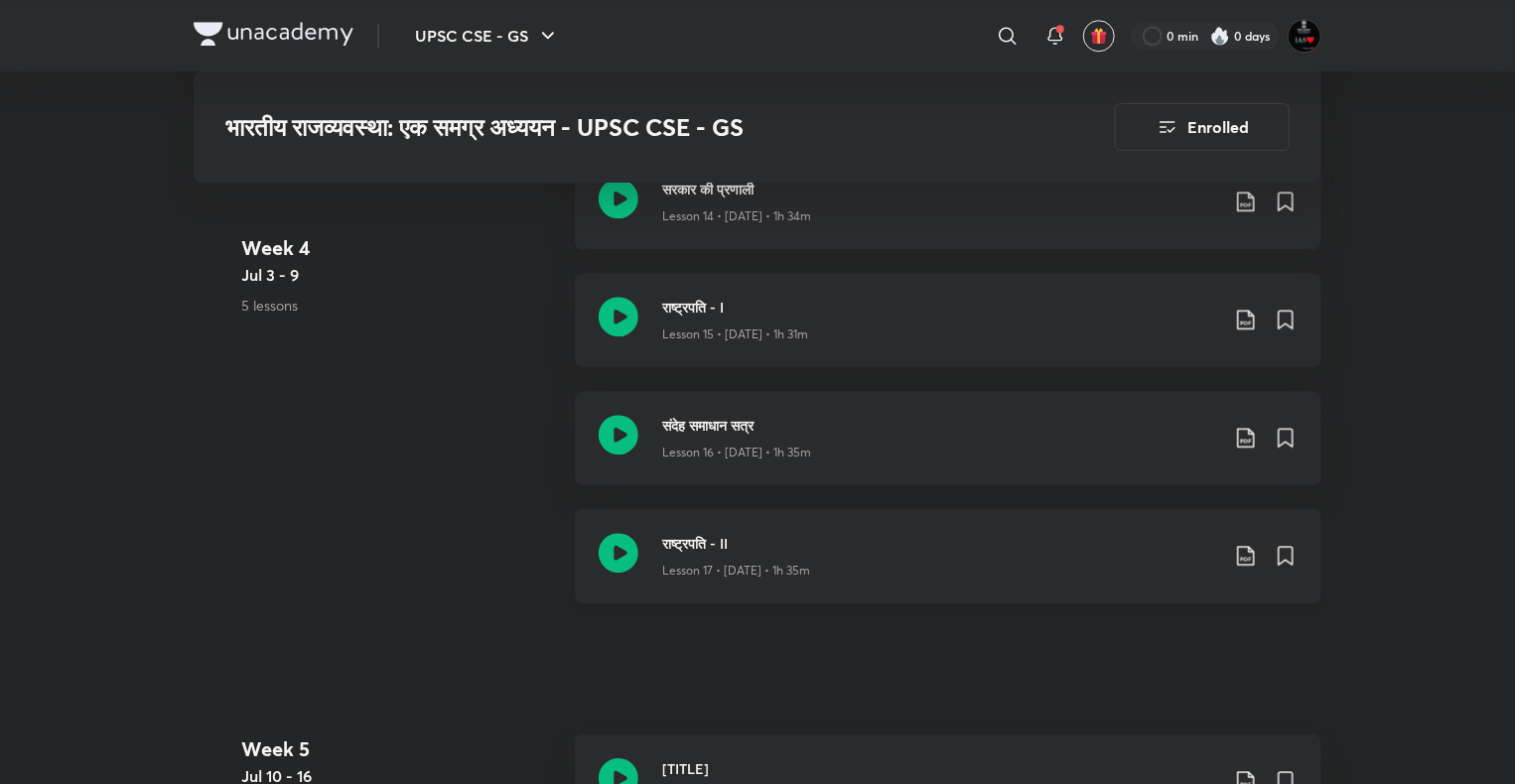 click 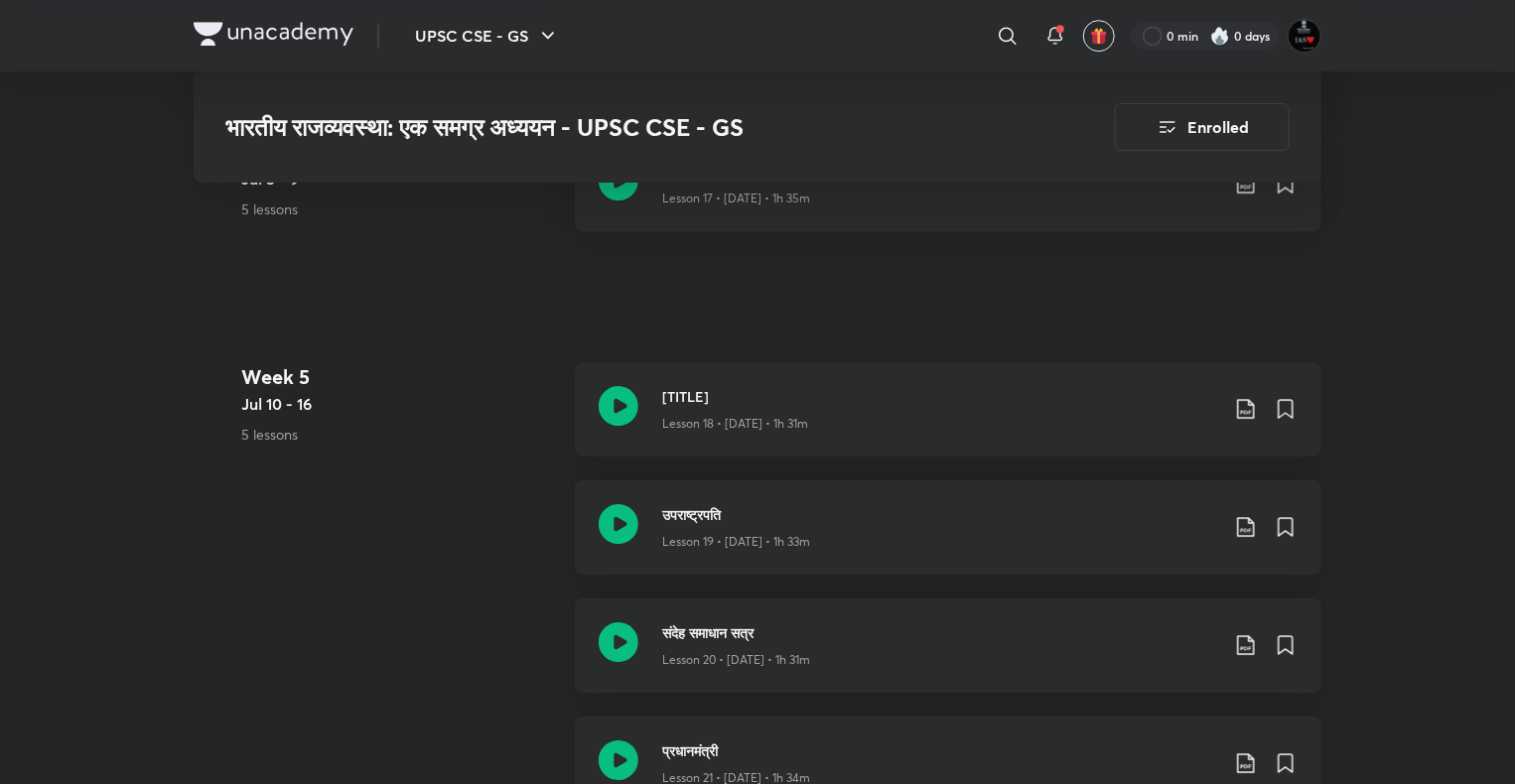 scroll, scrollTop: 3076, scrollLeft: 0, axis: vertical 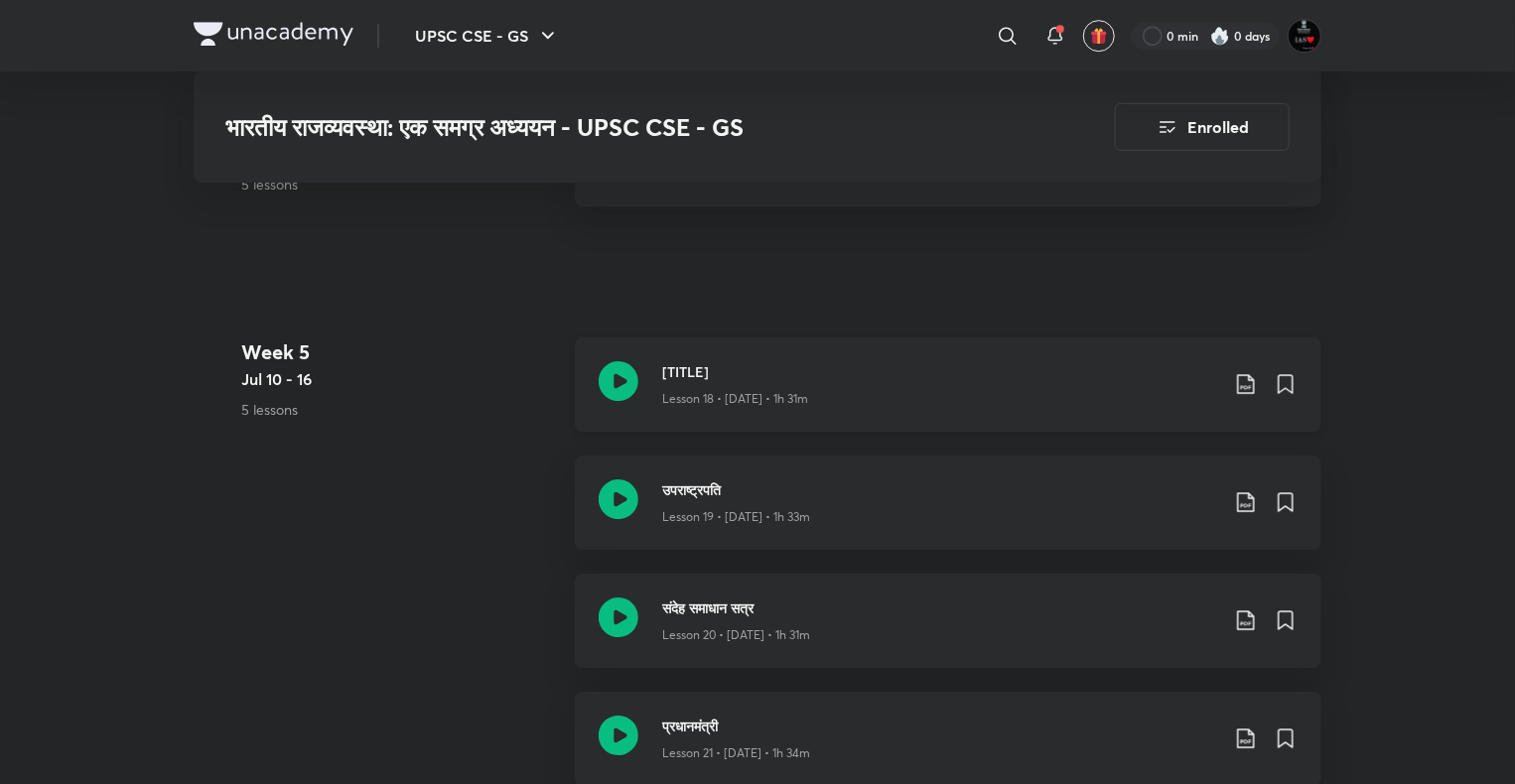 click 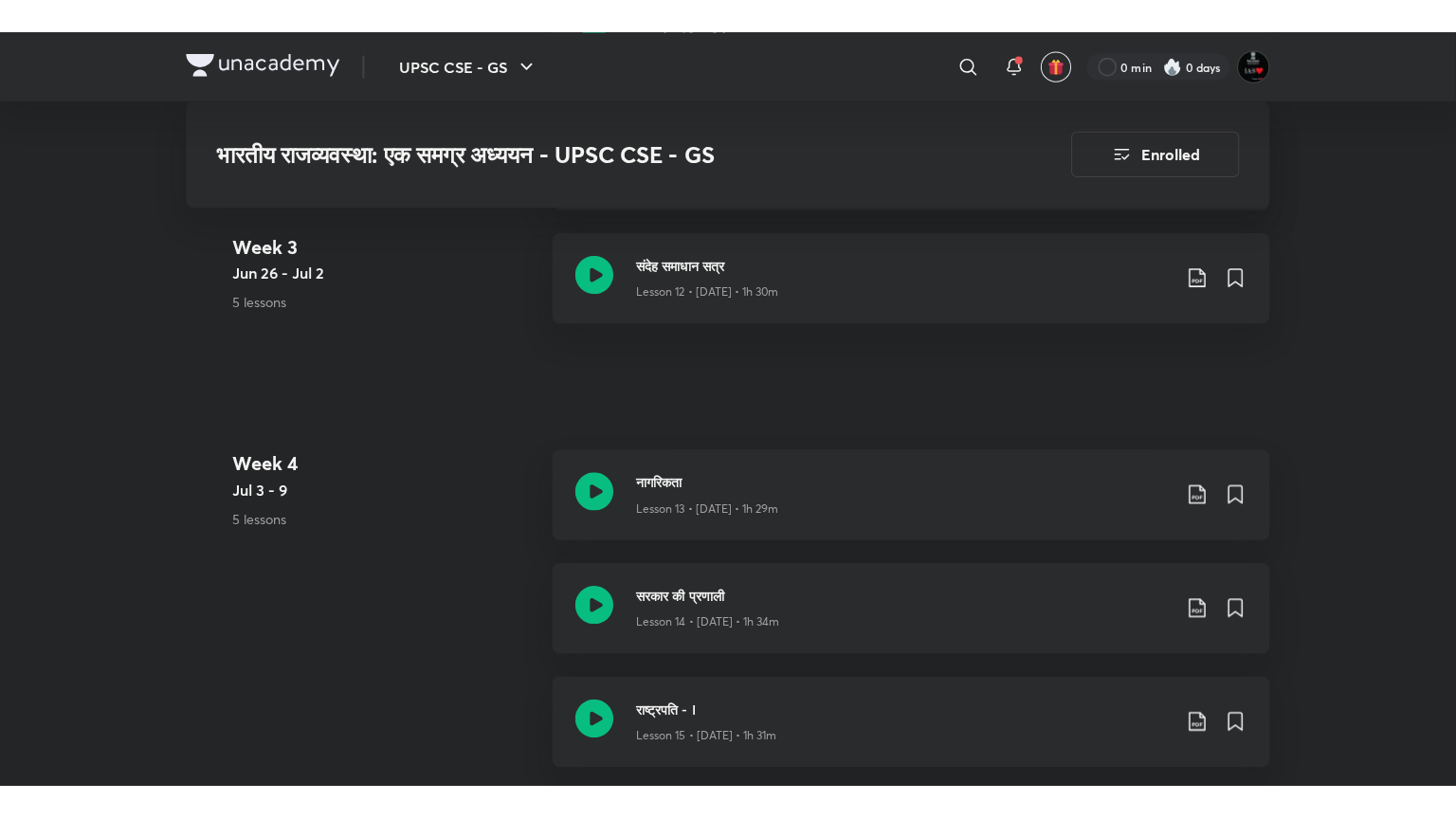 scroll, scrollTop: 2749, scrollLeft: 0, axis: vertical 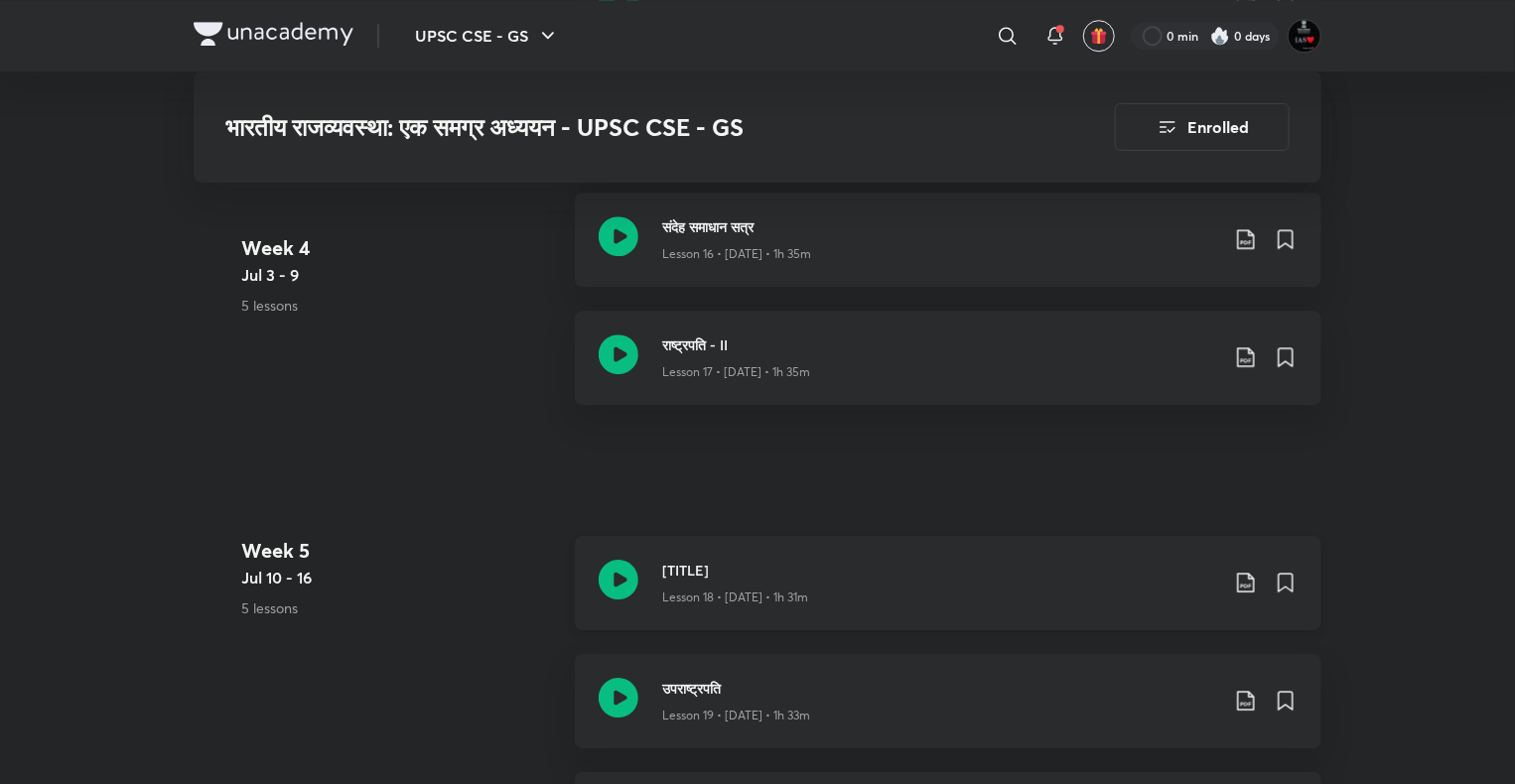 click 